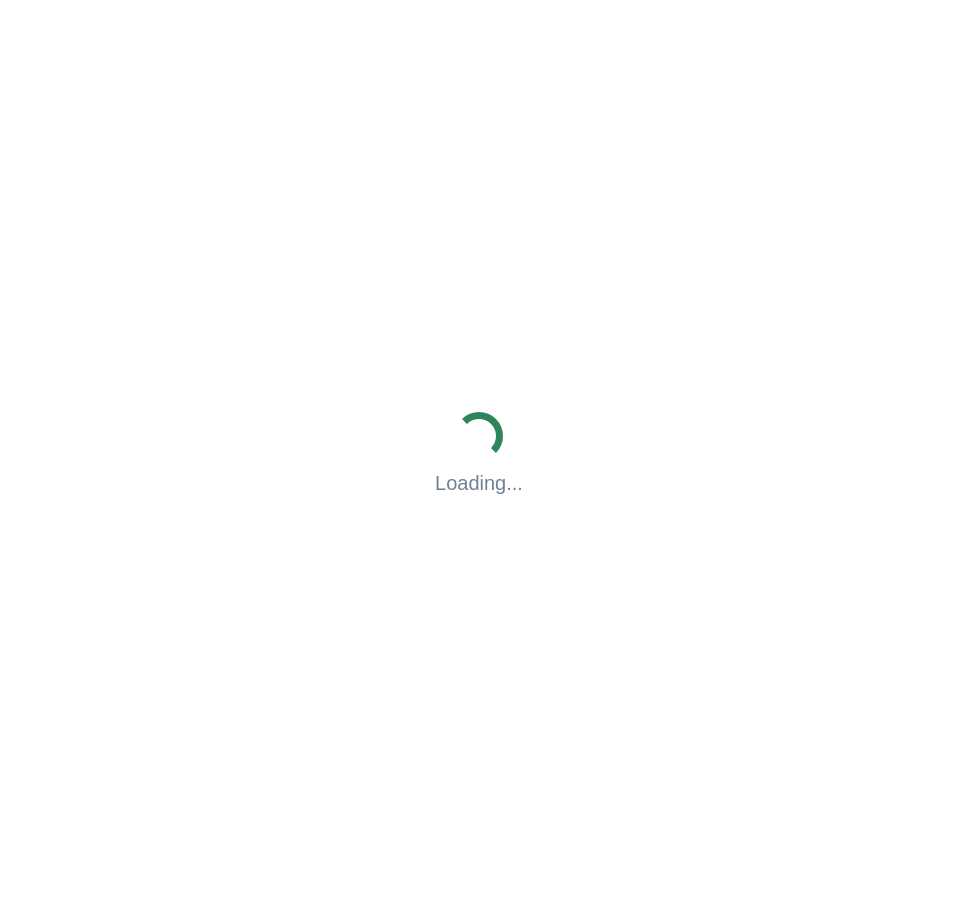 scroll, scrollTop: 0, scrollLeft: 0, axis: both 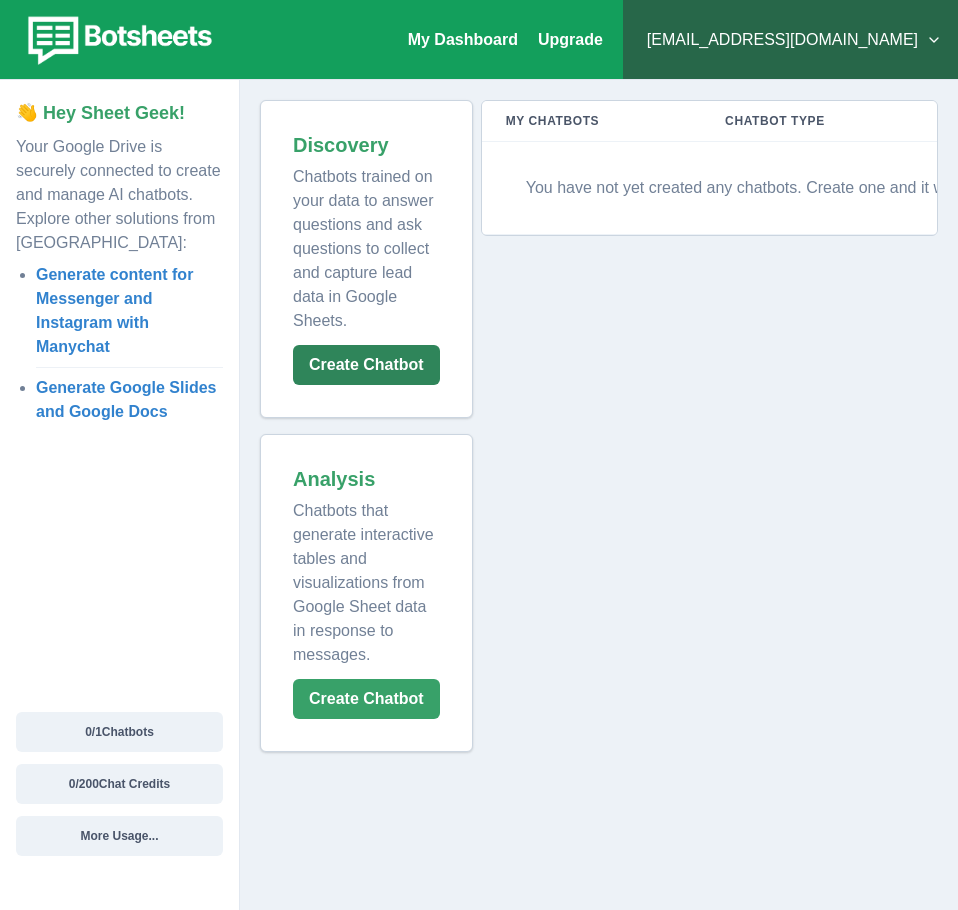 click on "Create Chatbot" at bounding box center (366, 365) 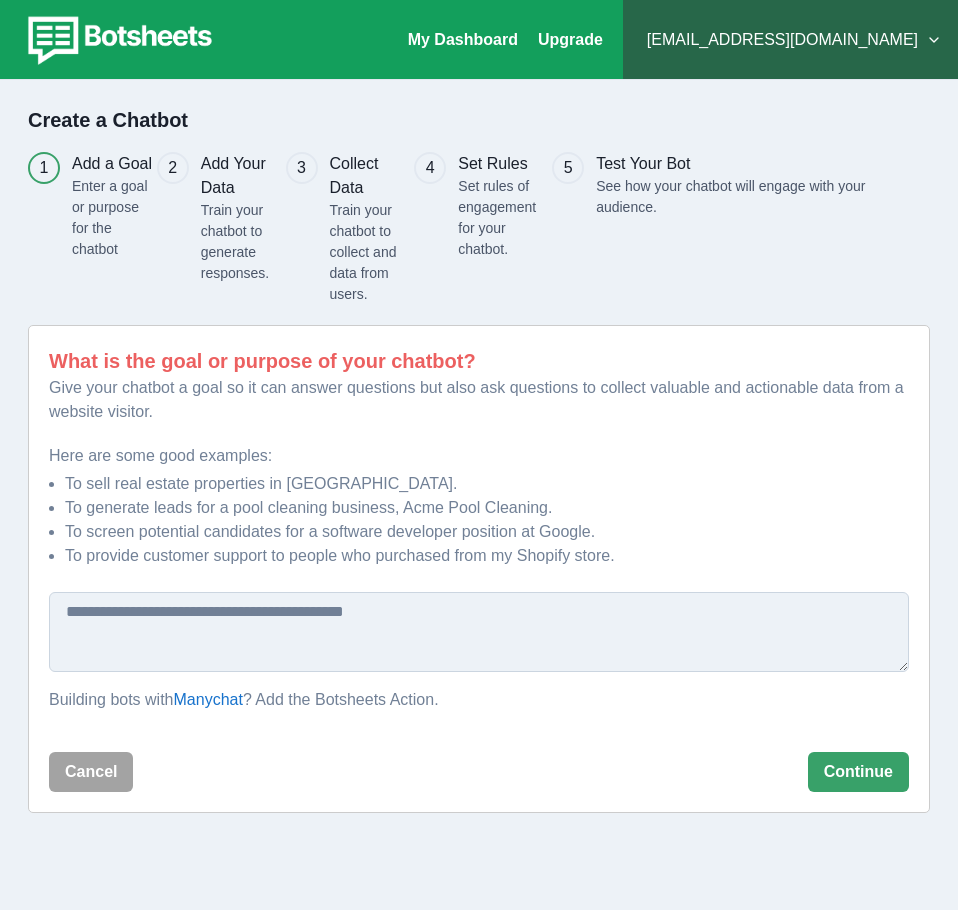 scroll, scrollTop: 0, scrollLeft: 0, axis: both 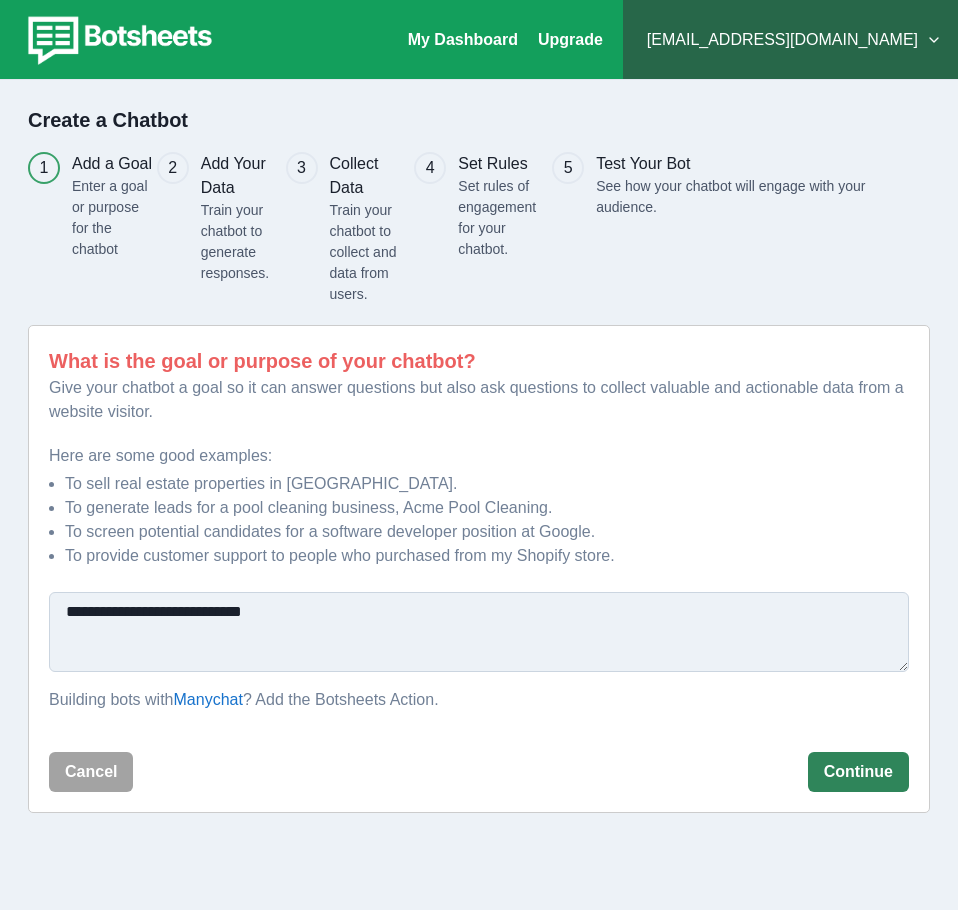 type on "**********" 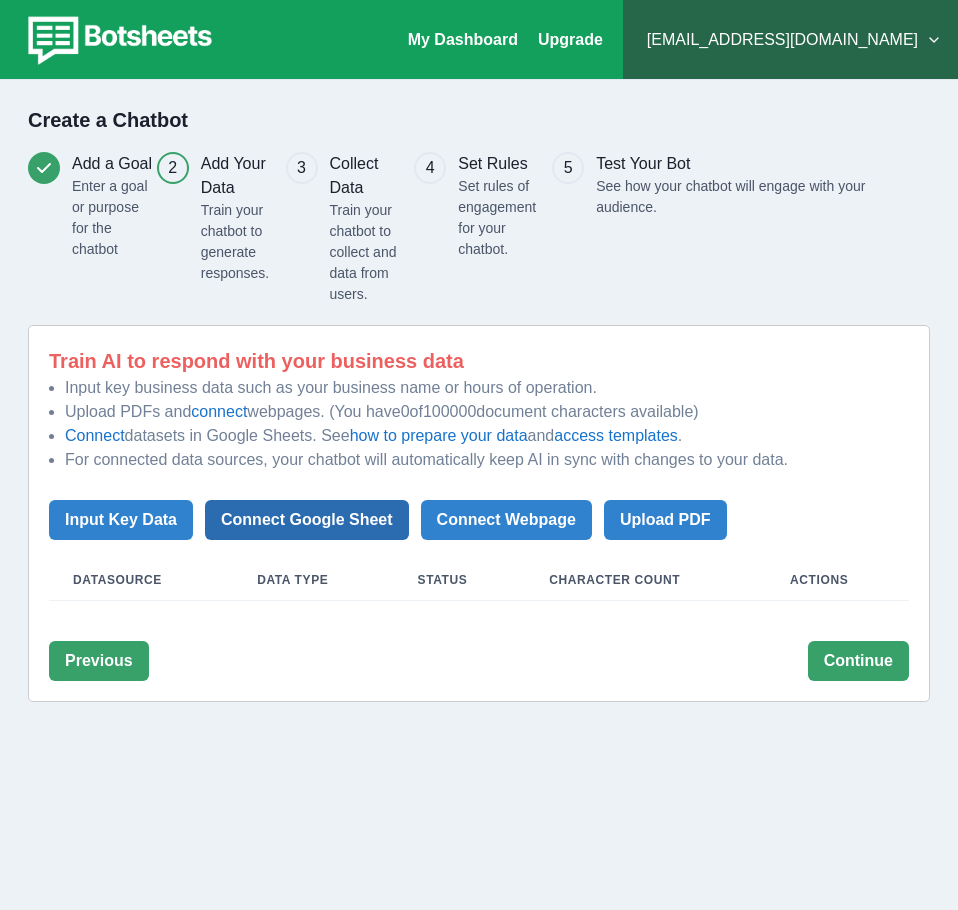 click on "Connect Google Sheet" at bounding box center (307, 520) 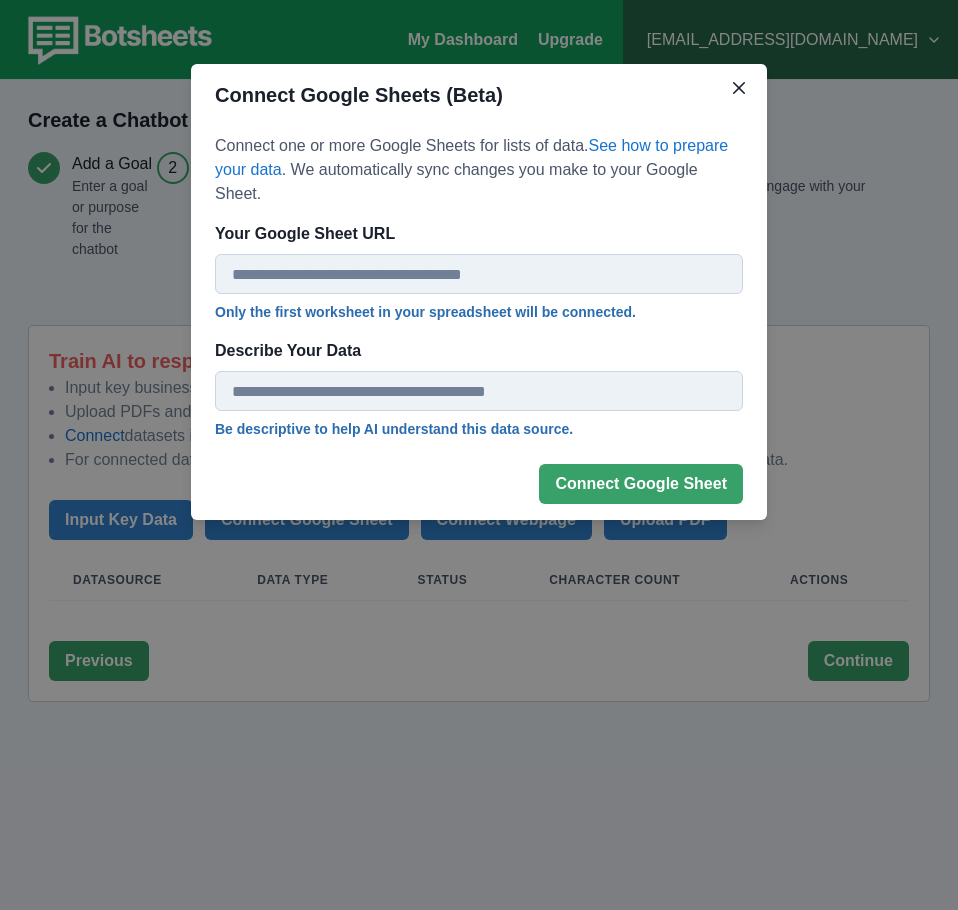 click on "Your Google Sheet URL" at bounding box center [479, 274] 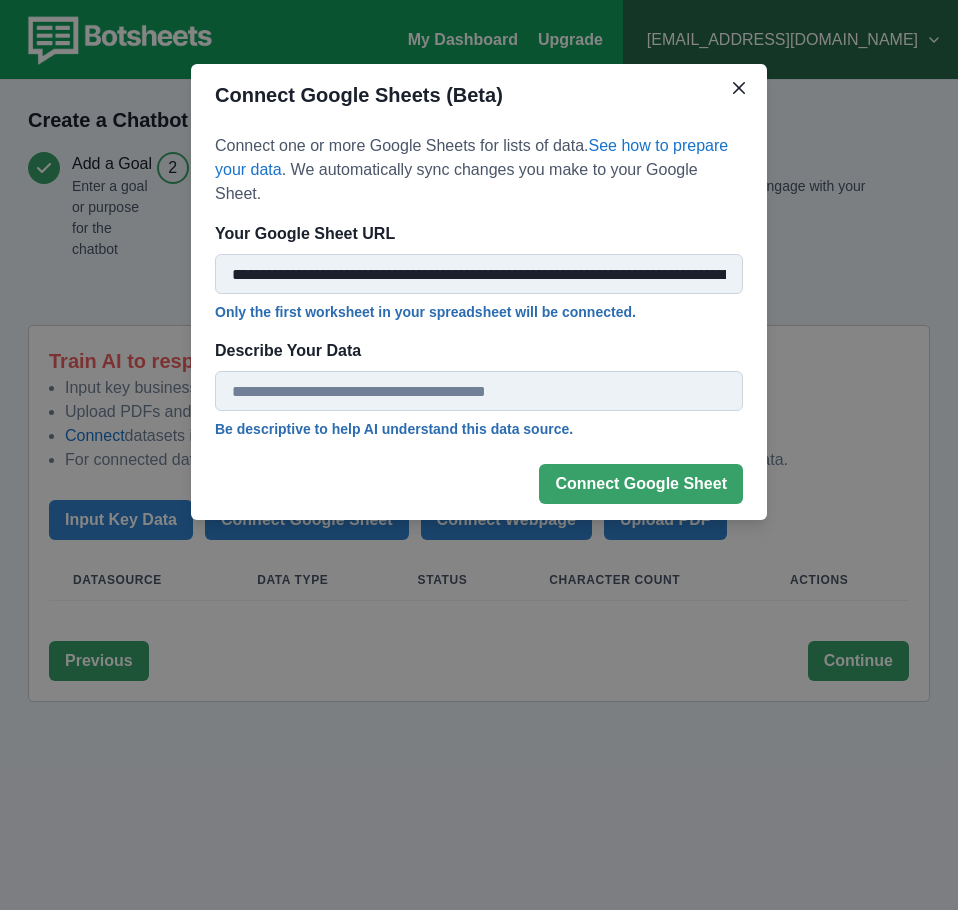 scroll, scrollTop: 0, scrollLeft: 304, axis: horizontal 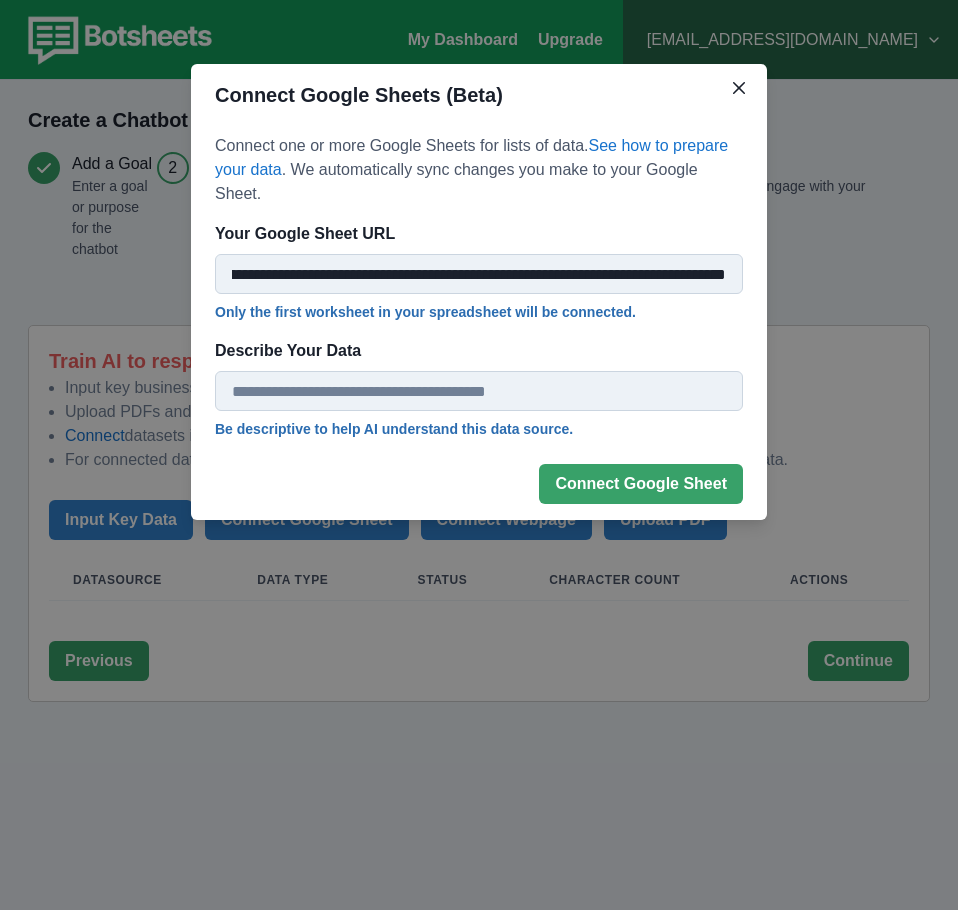 type on "**********" 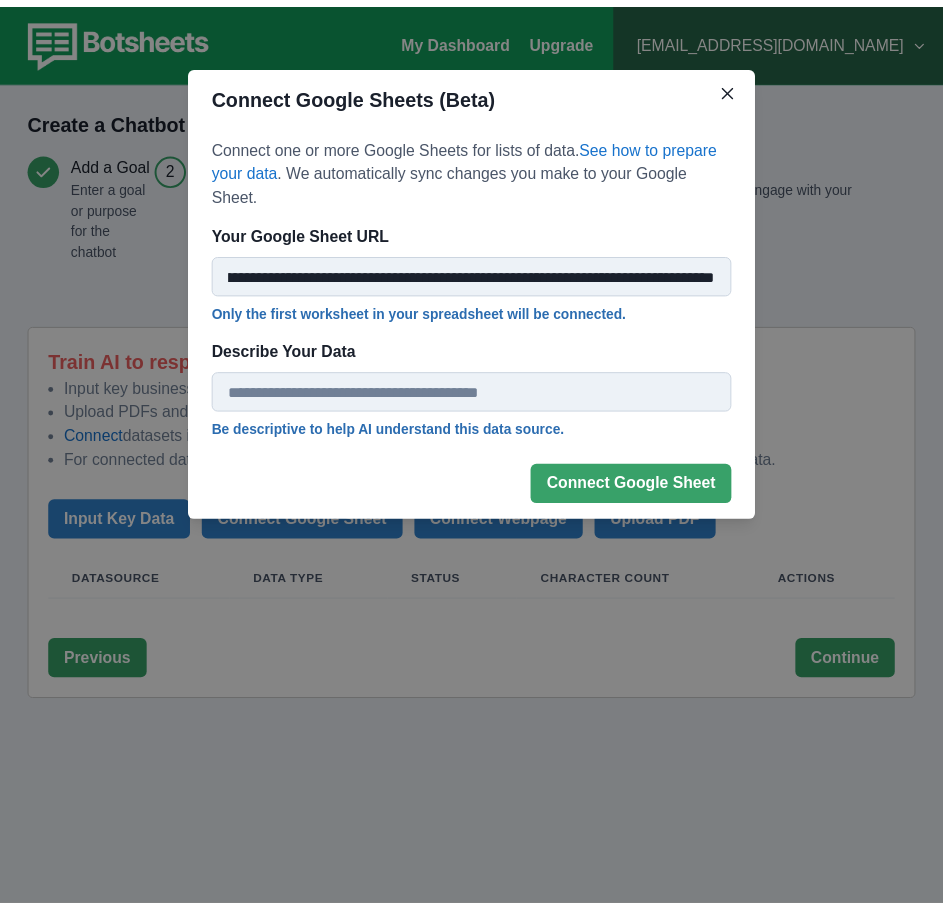 scroll, scrollTop: 0, scrollLeft: 0, axis: both 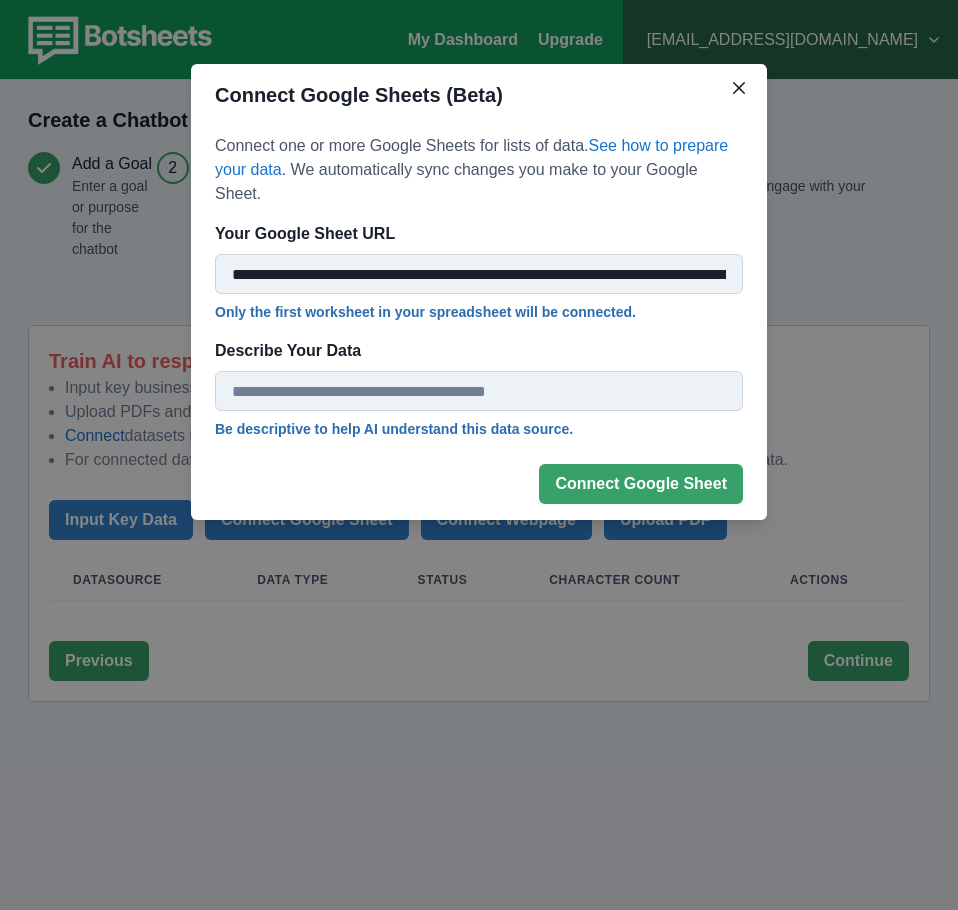 click on "**********" at bounding box center [479, 287] 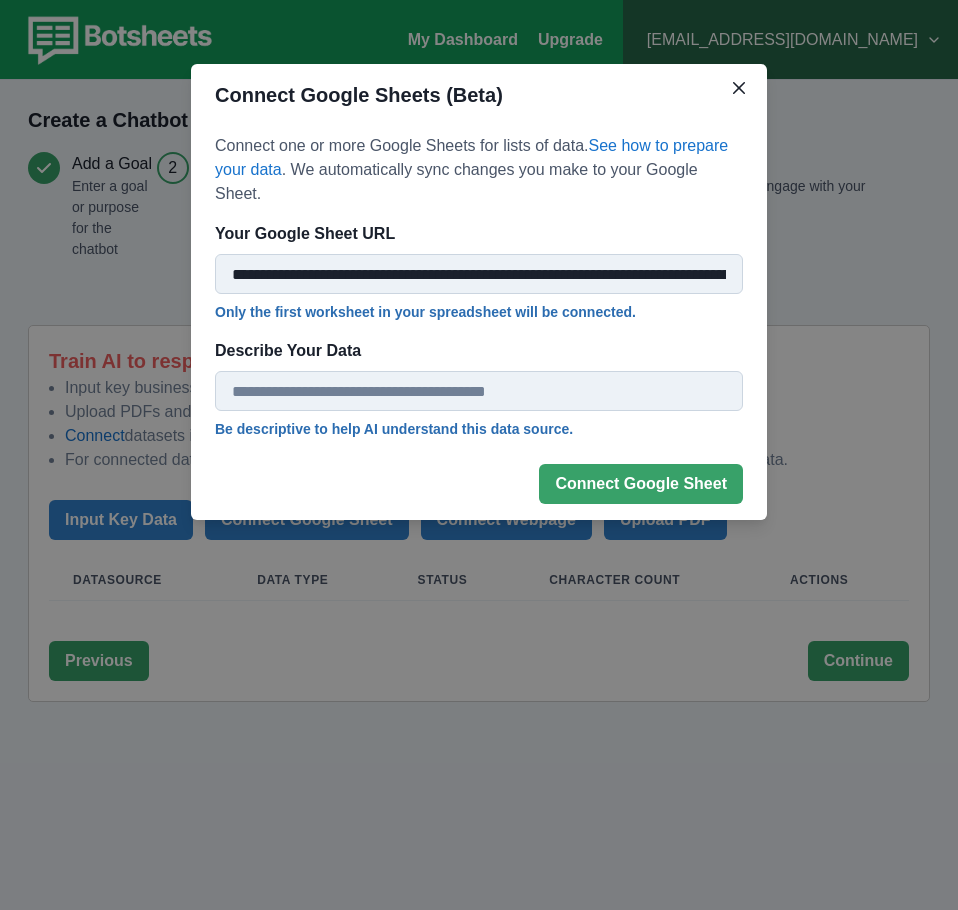 type on "**********" 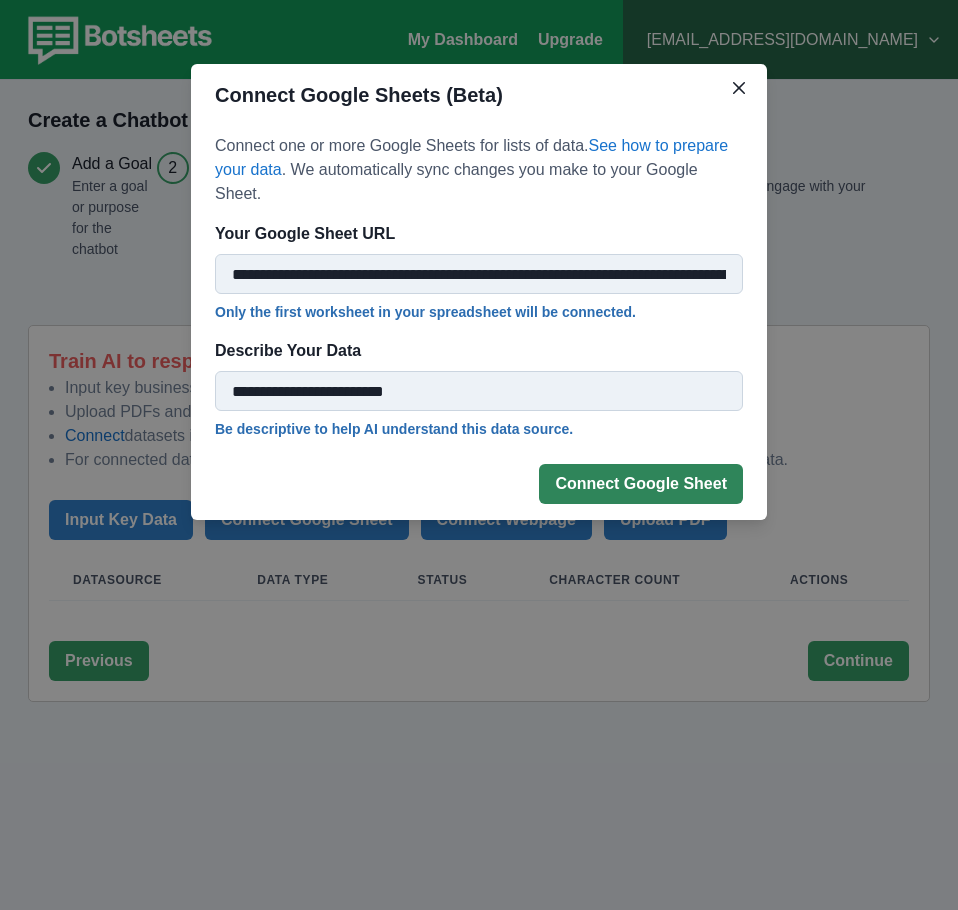 click on "Connect Google Sheet" at bounding box center (641, 484) 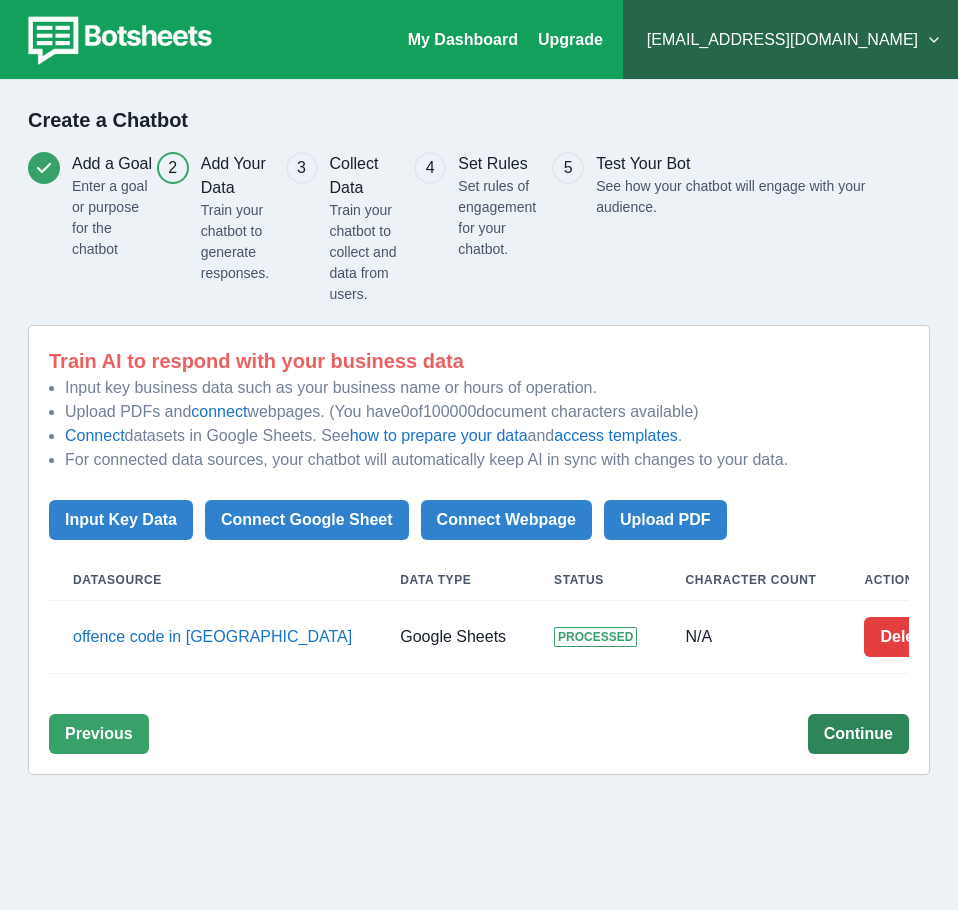 click on "Continue" at bounding box center [858, 734] 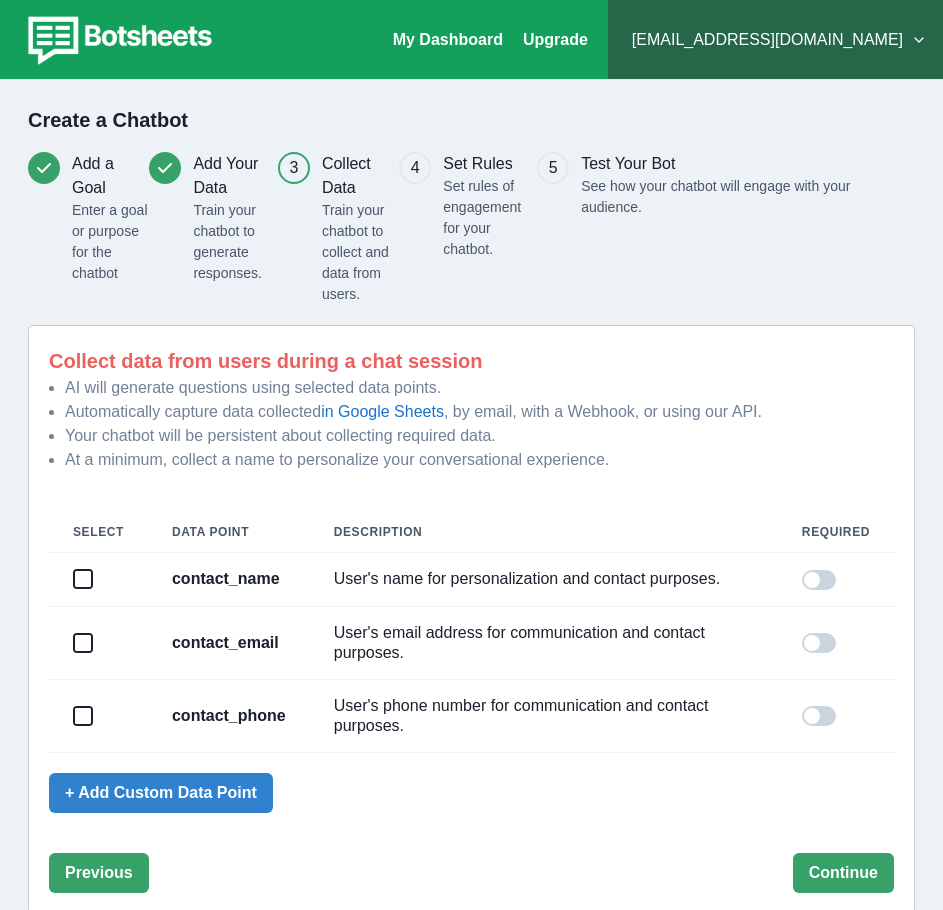 click at bounding box center (83, 579) 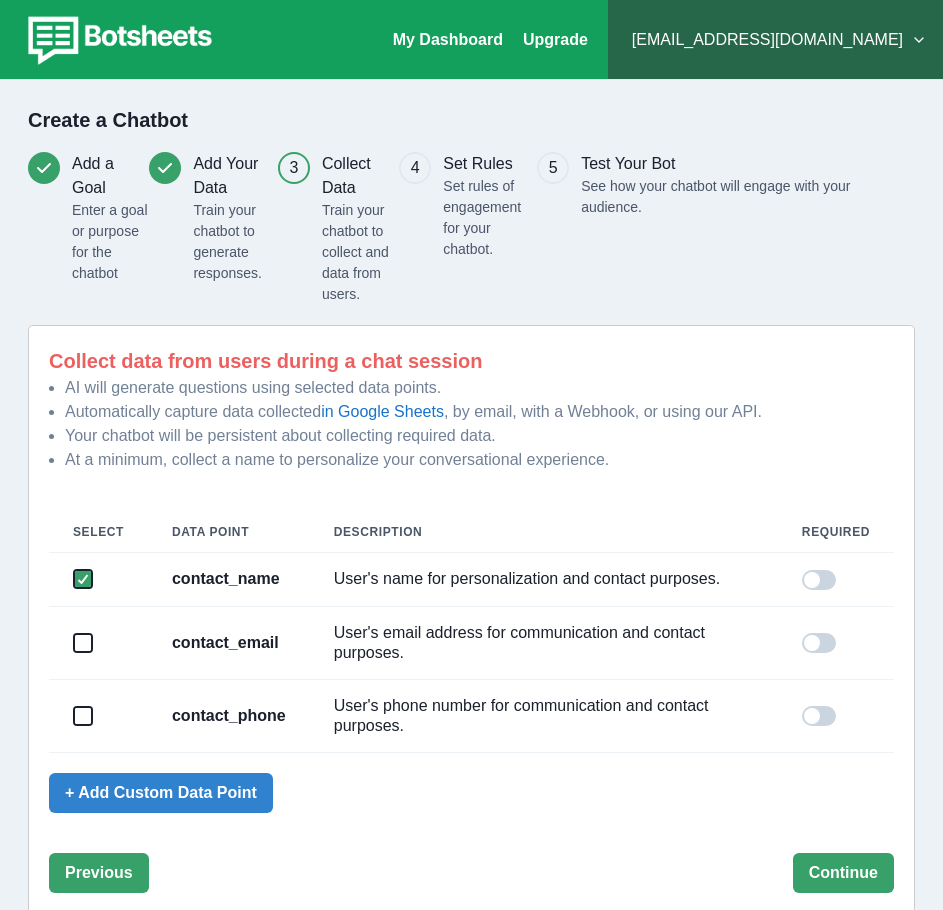 click at bounding box center [83, 716] 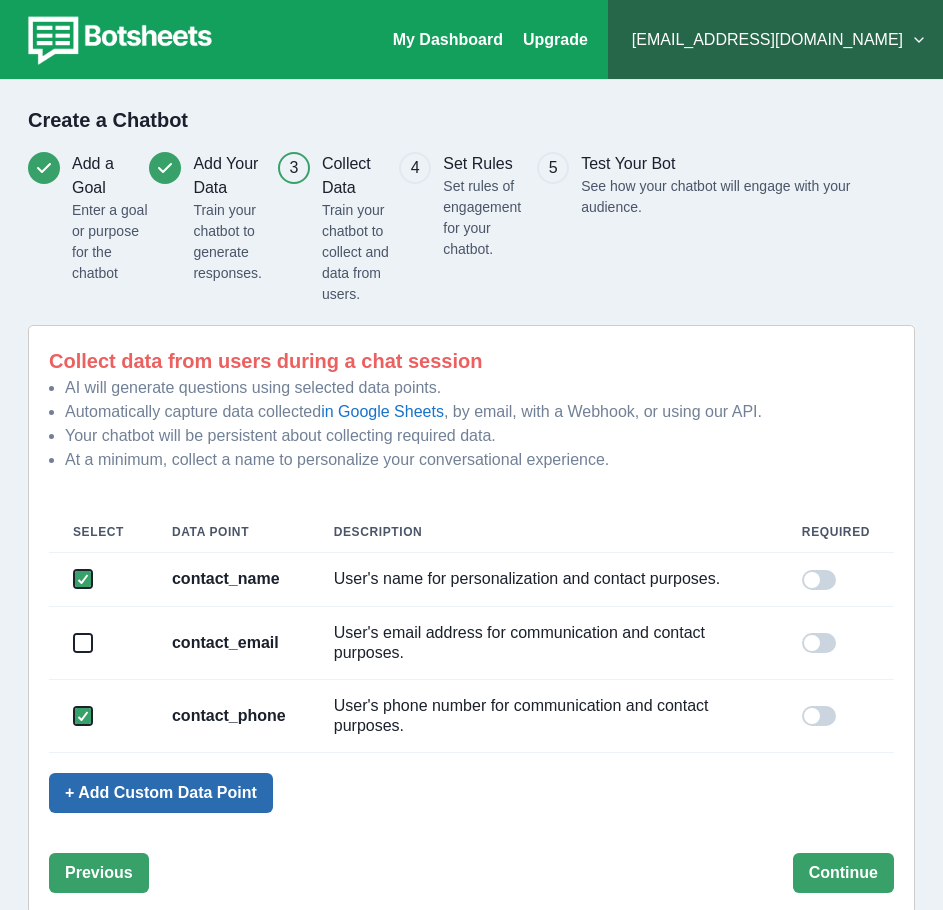 click on "+ Add Custom Data Point" at bounding box center [161, 793] 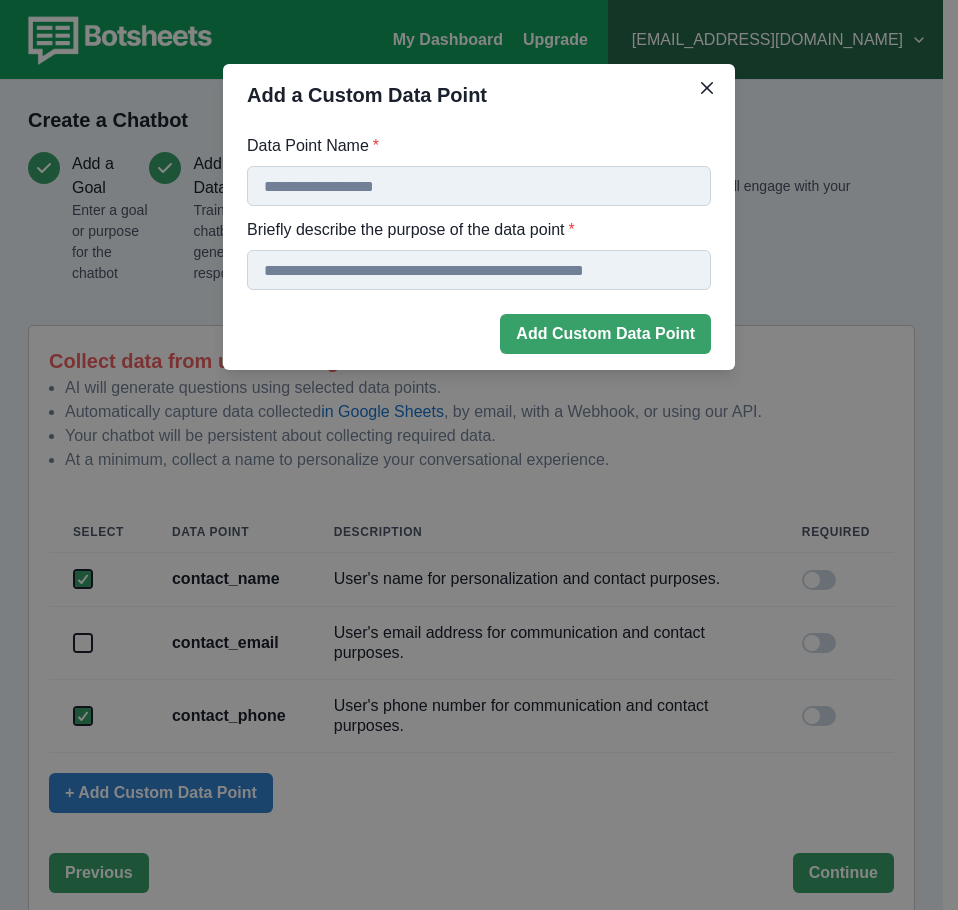 click on "Data Point Name *" at bounding box center (479, 186) 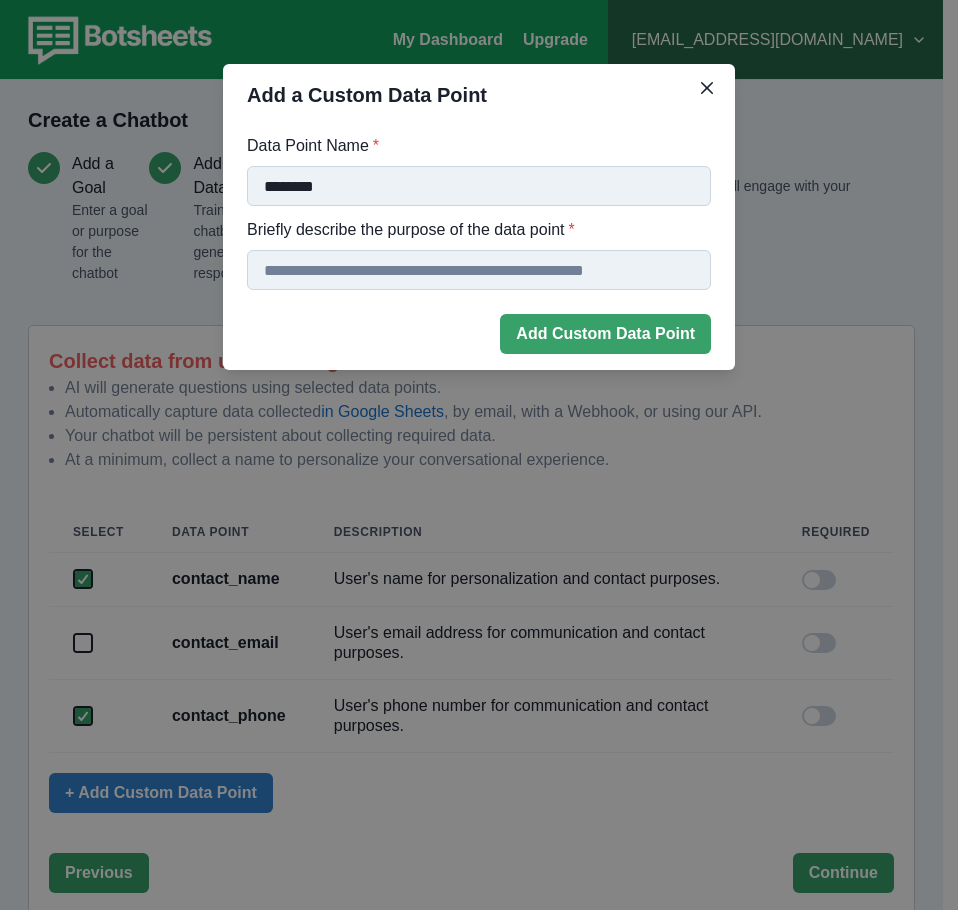 type on "********" 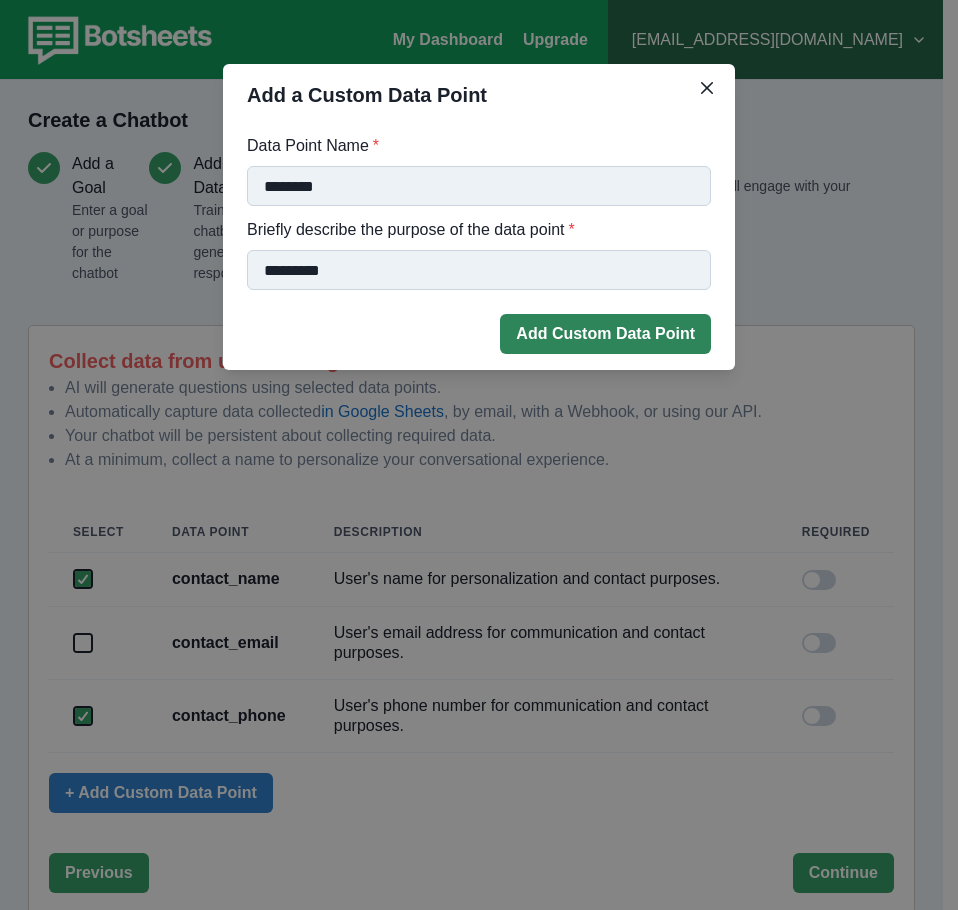 type on "*********" 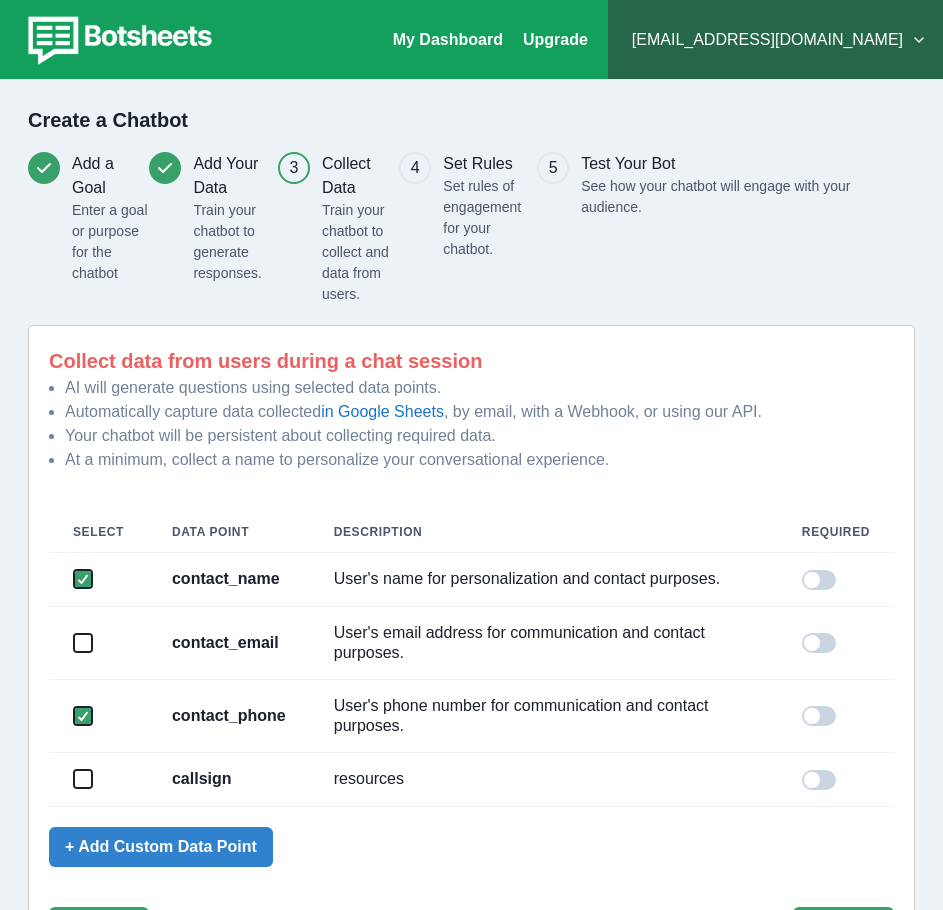 click on "callsign" at bounding box center (229, 779) 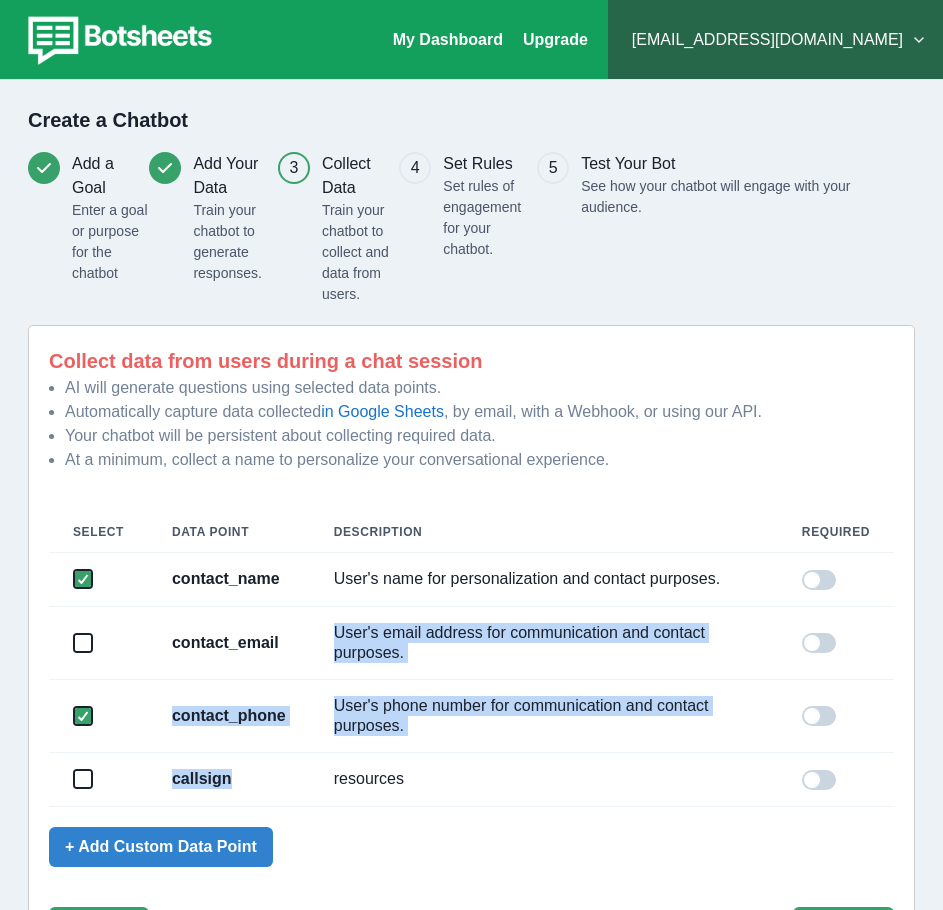 drag, startPoint x: 283, startPoint y: 774, endPoint x: 282, endPoint y: 641, distance: 133.00375 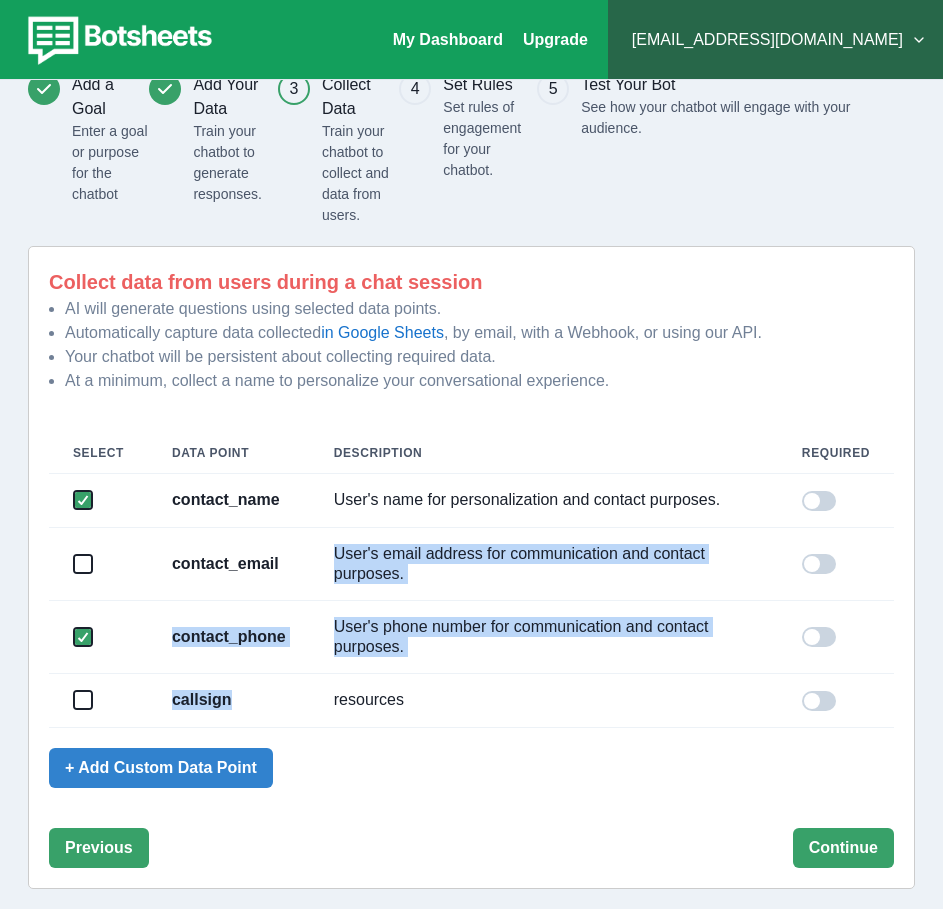 scroll, scrollTop: 88, scrollLeft: 0, axis: vertical 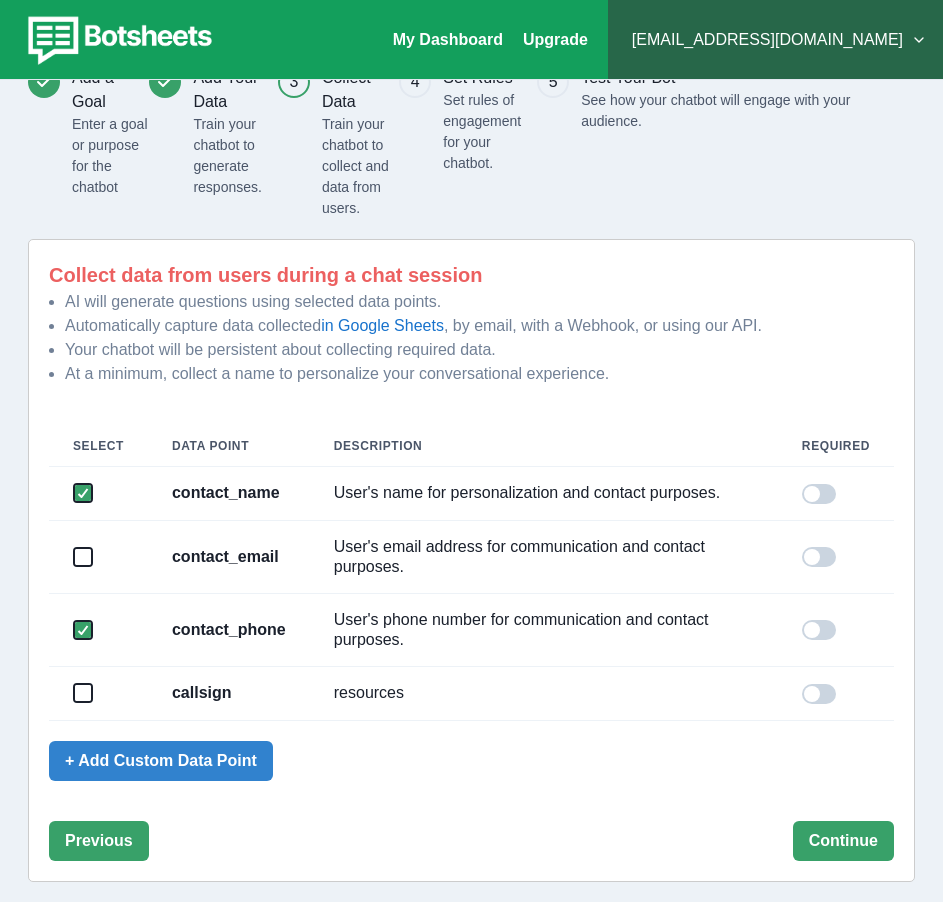 click on "resources" at bounding box center (544, 693) 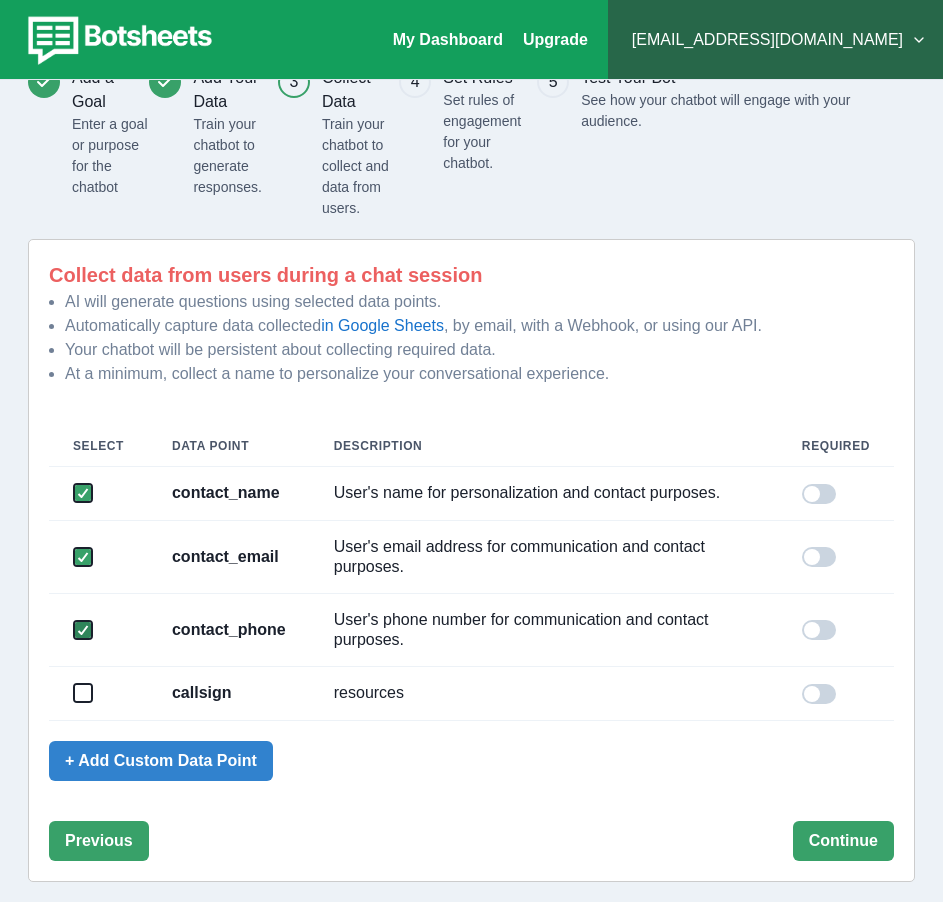 click at bounding box center [83, 630] 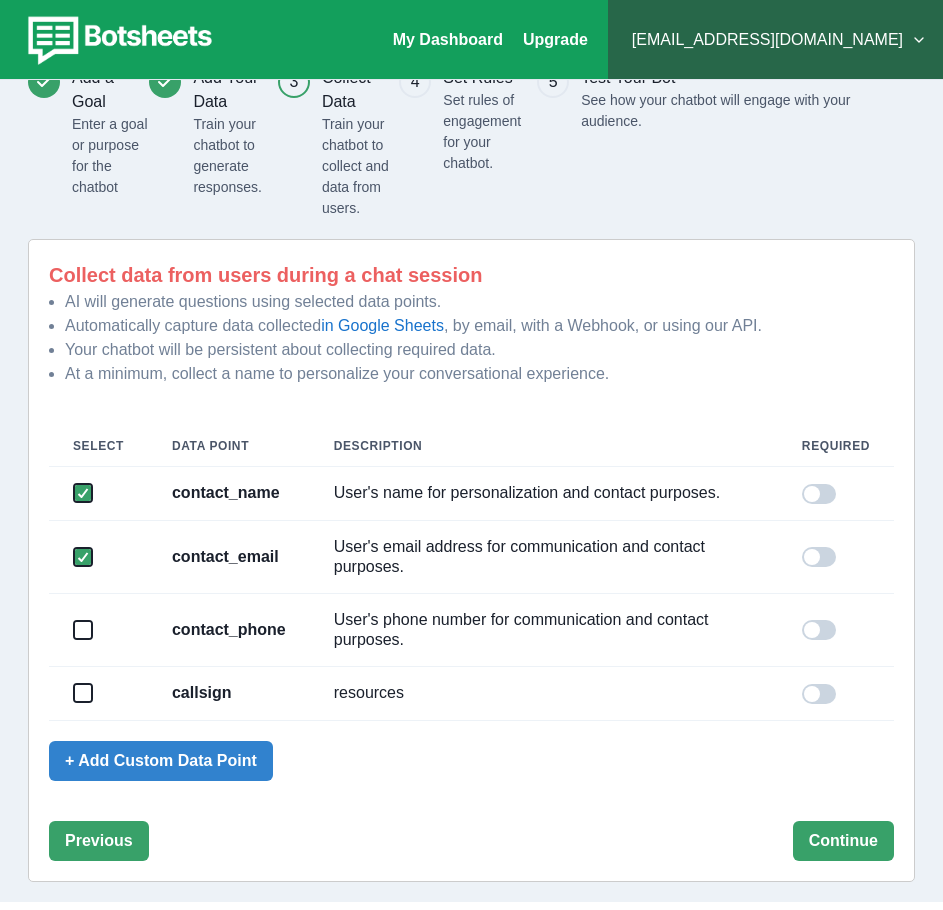 click at bounding box center (83, 630) 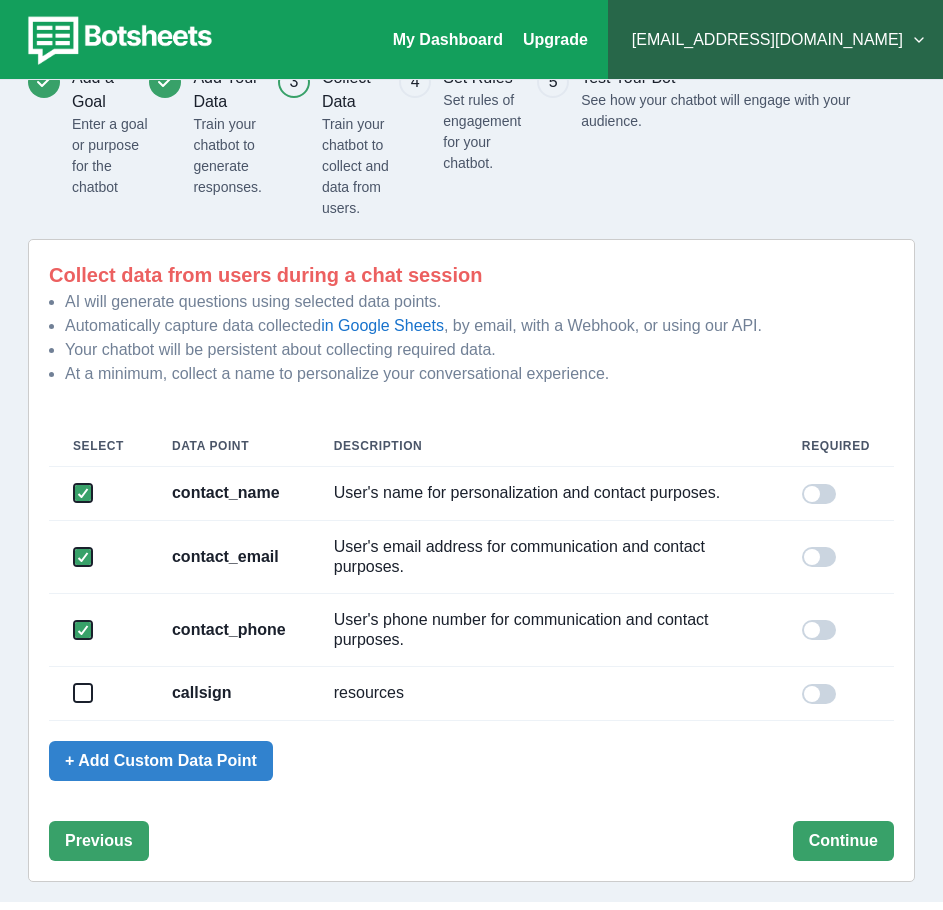 click at bounding box center (83, 693) 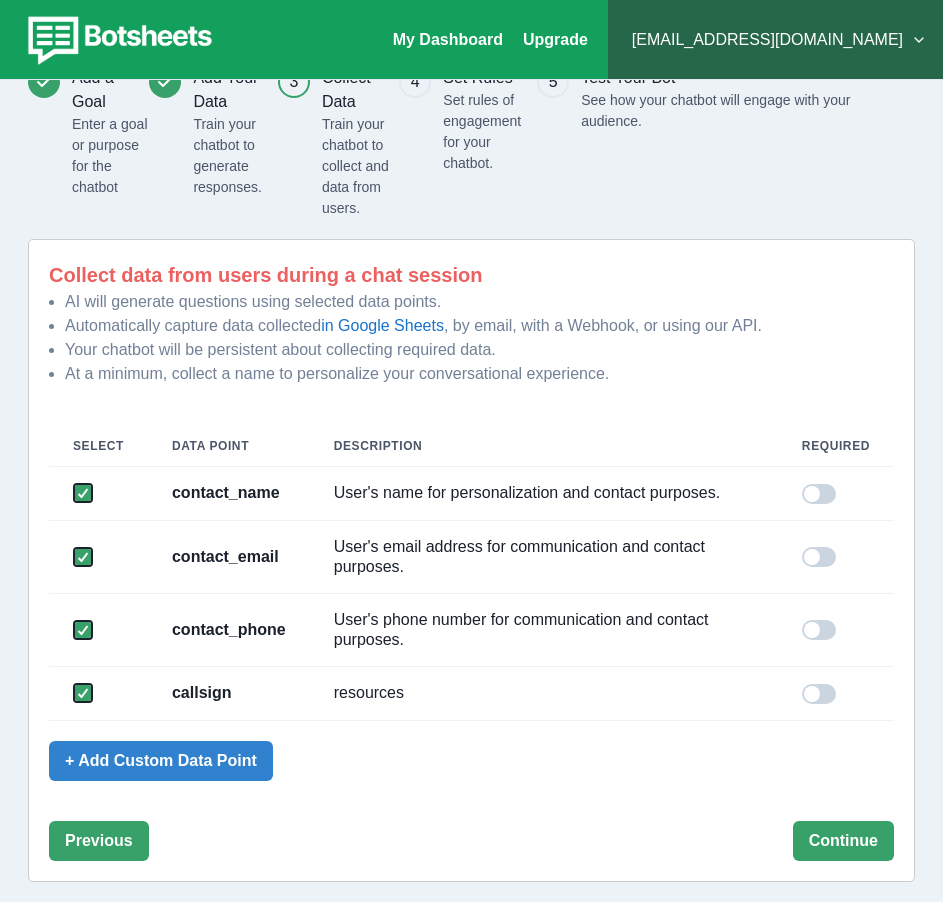 click at bounding box center (819, 694) 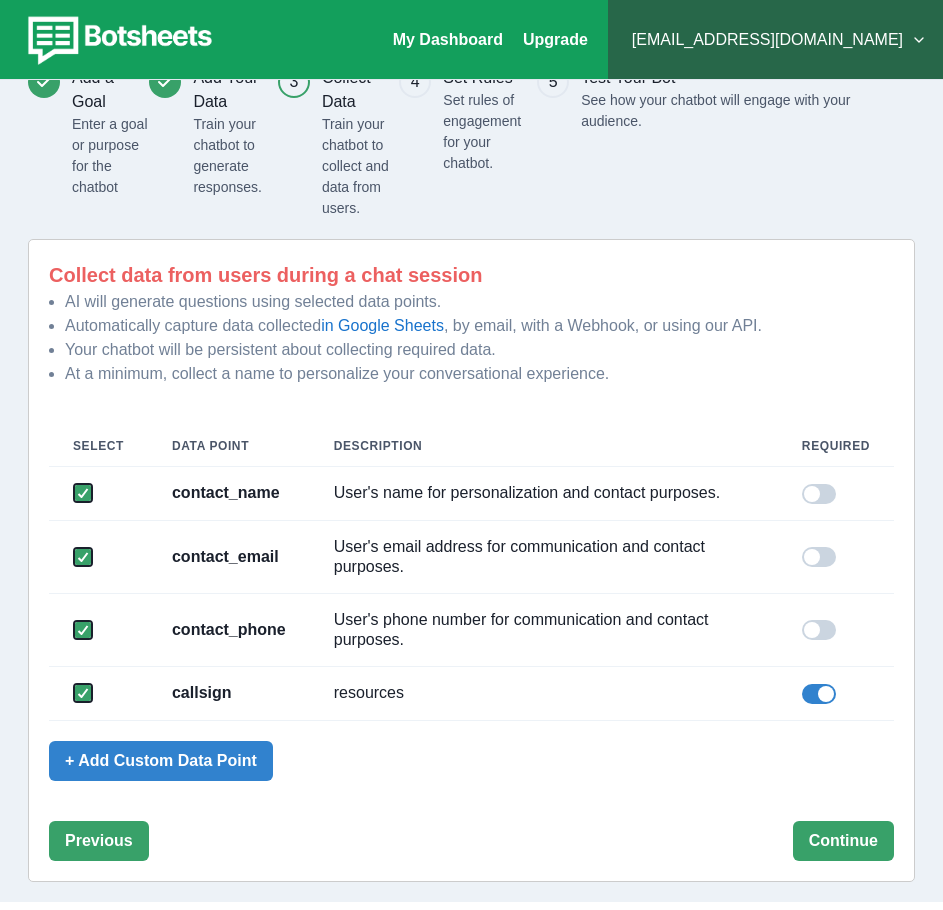 click at bounding box center (836, 629) 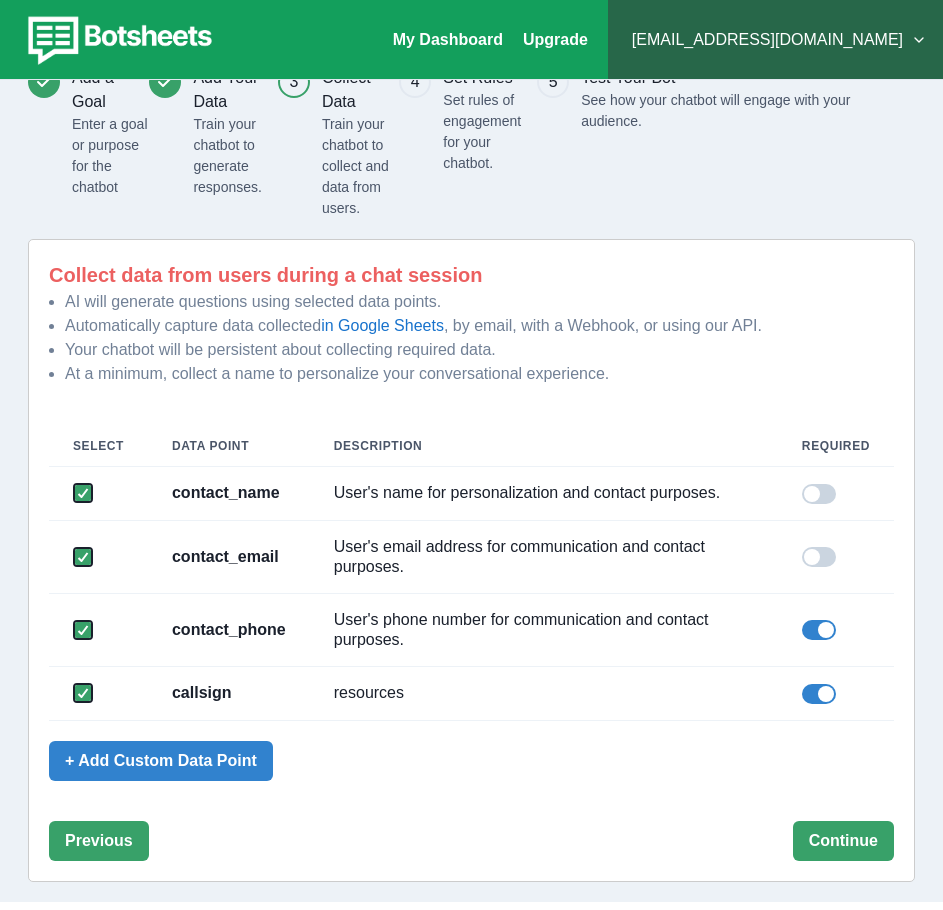 click at bounding box center [812, 557] 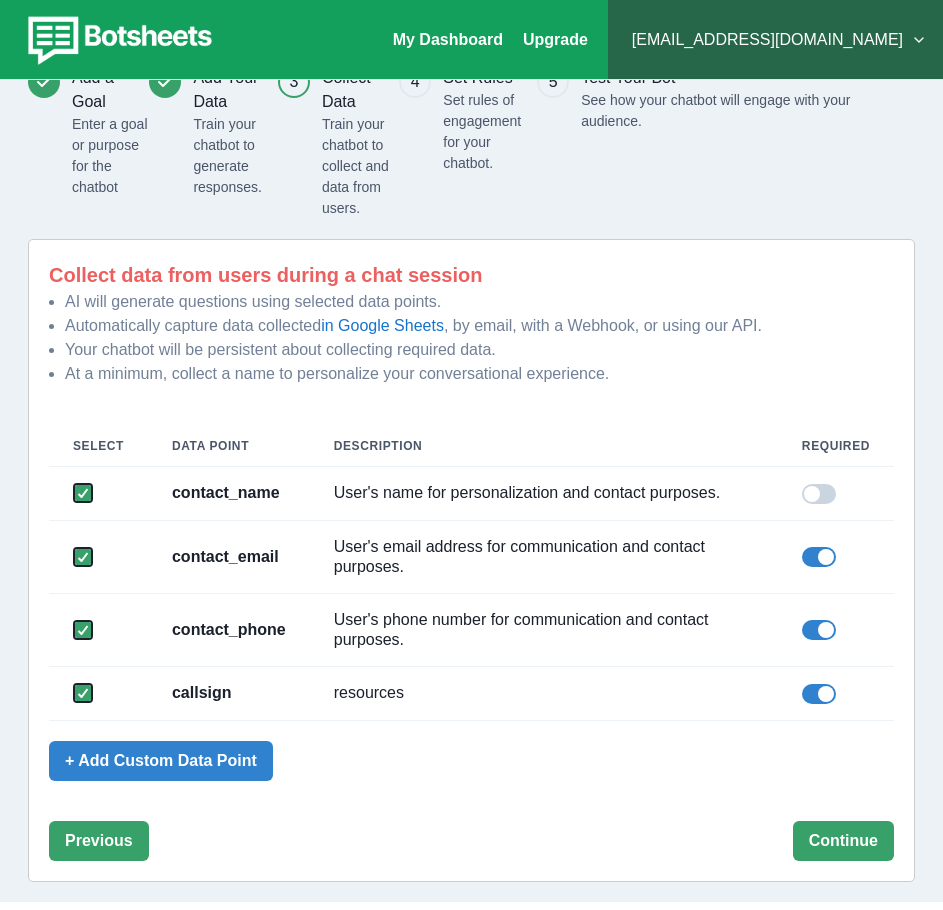 click at bounding box center (819, 494) 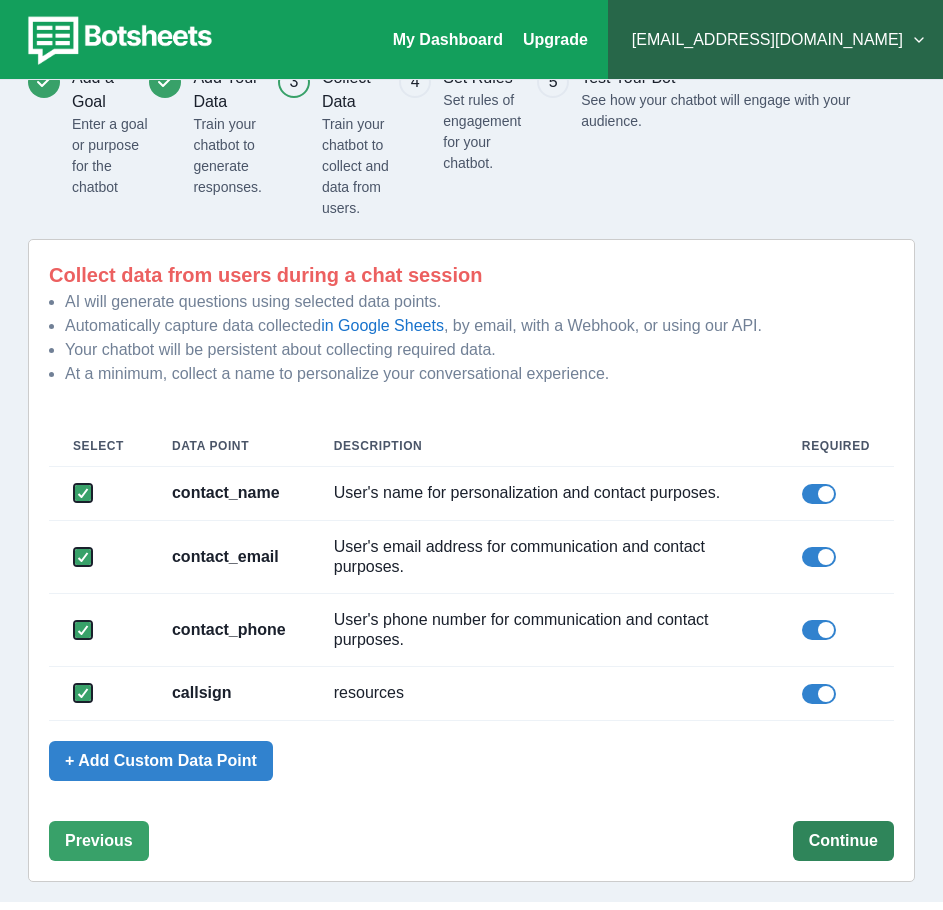 click on "Continue" at bounding box center (843, 841) 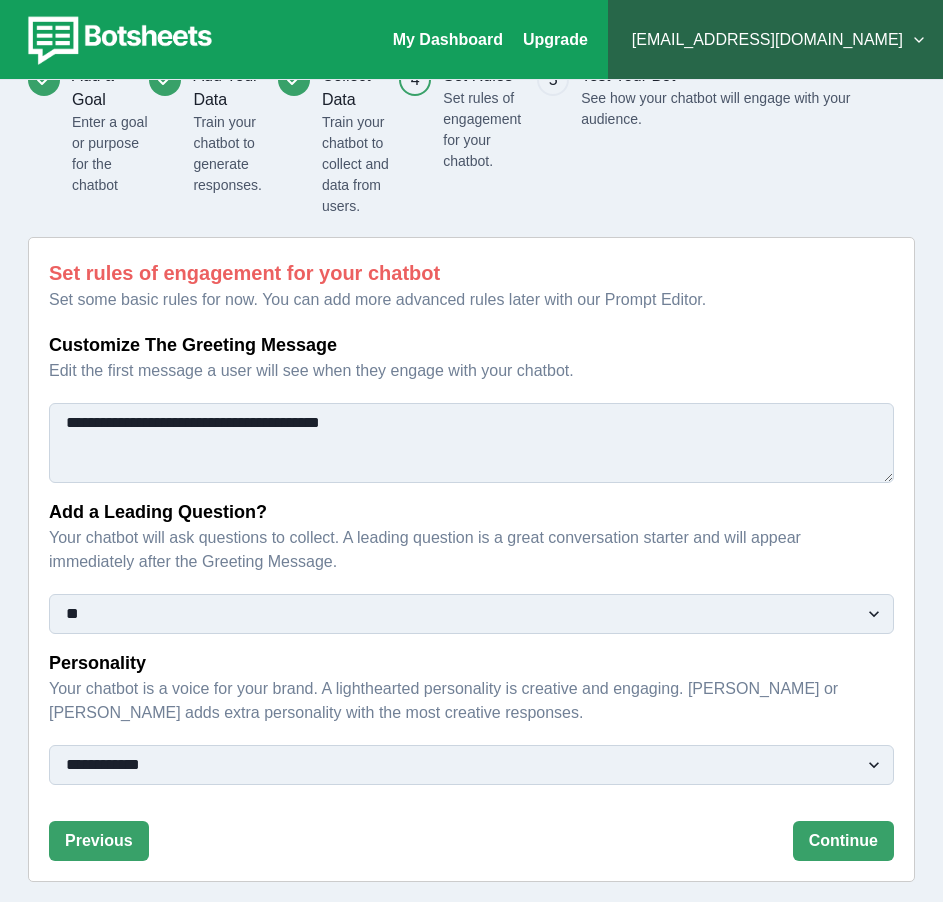 drag, startPoint x: 134, startPoint y: 424, endPoint x: 152, endPoint y: 420, distance: 18.439089 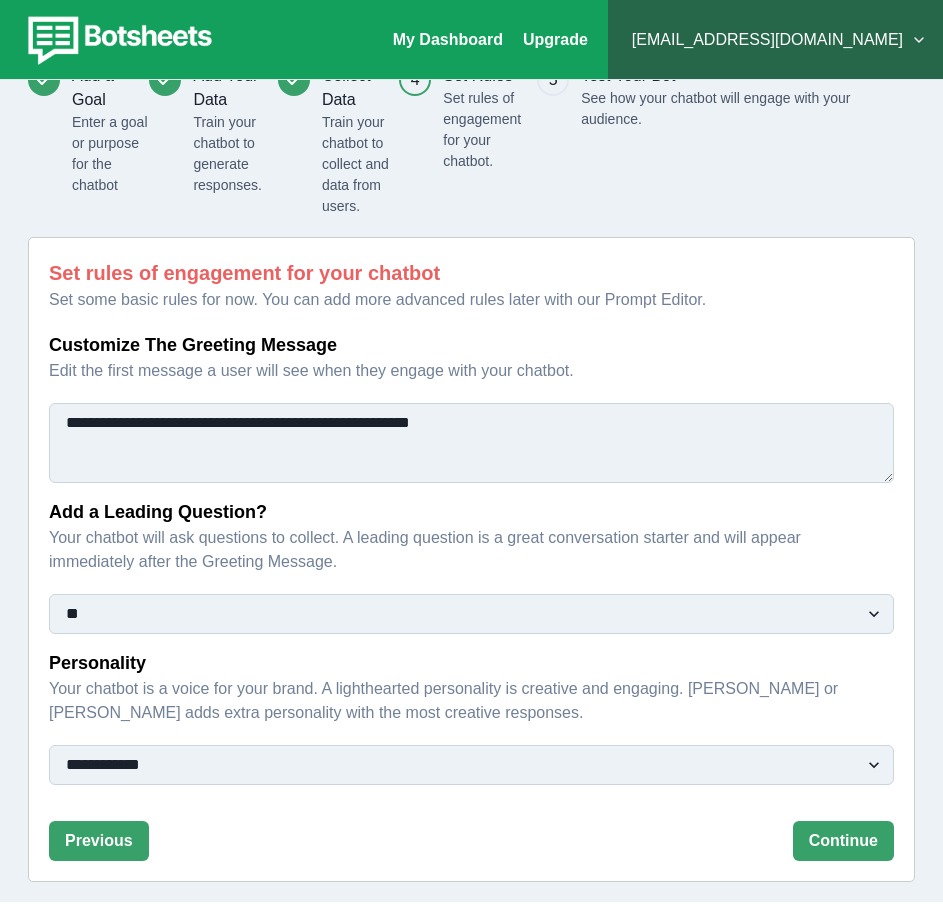 type on "**********" 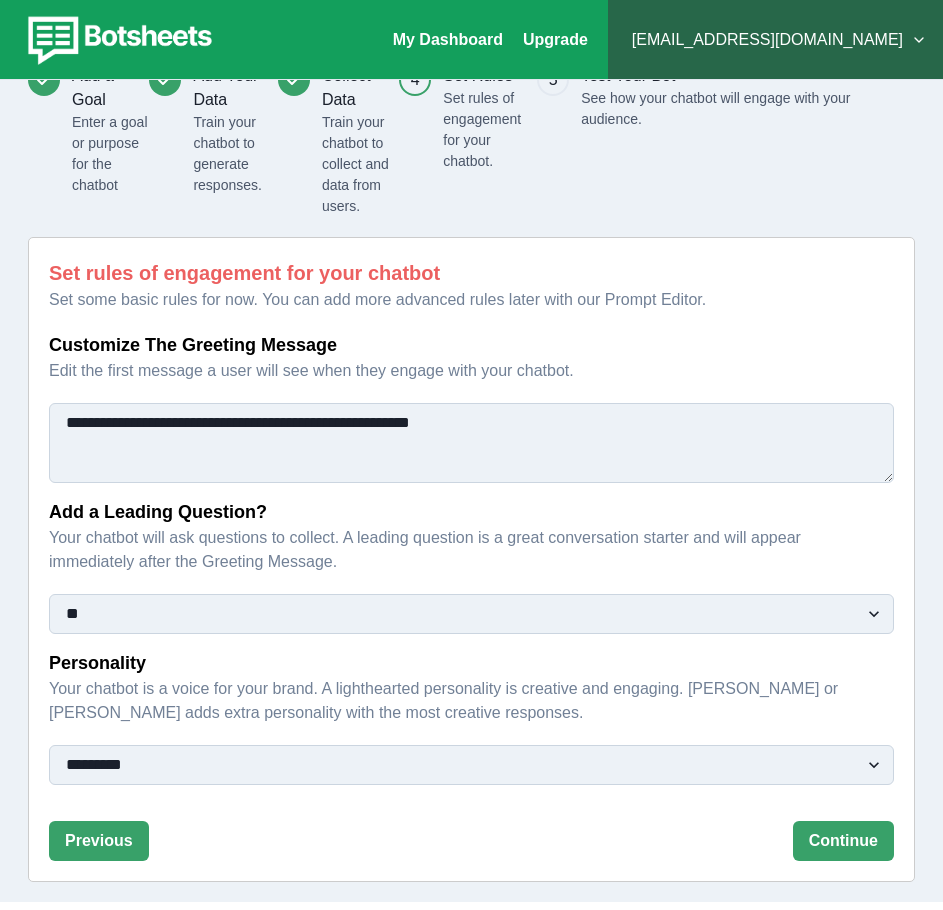 click on "**********" at bounding box center (471, 765) 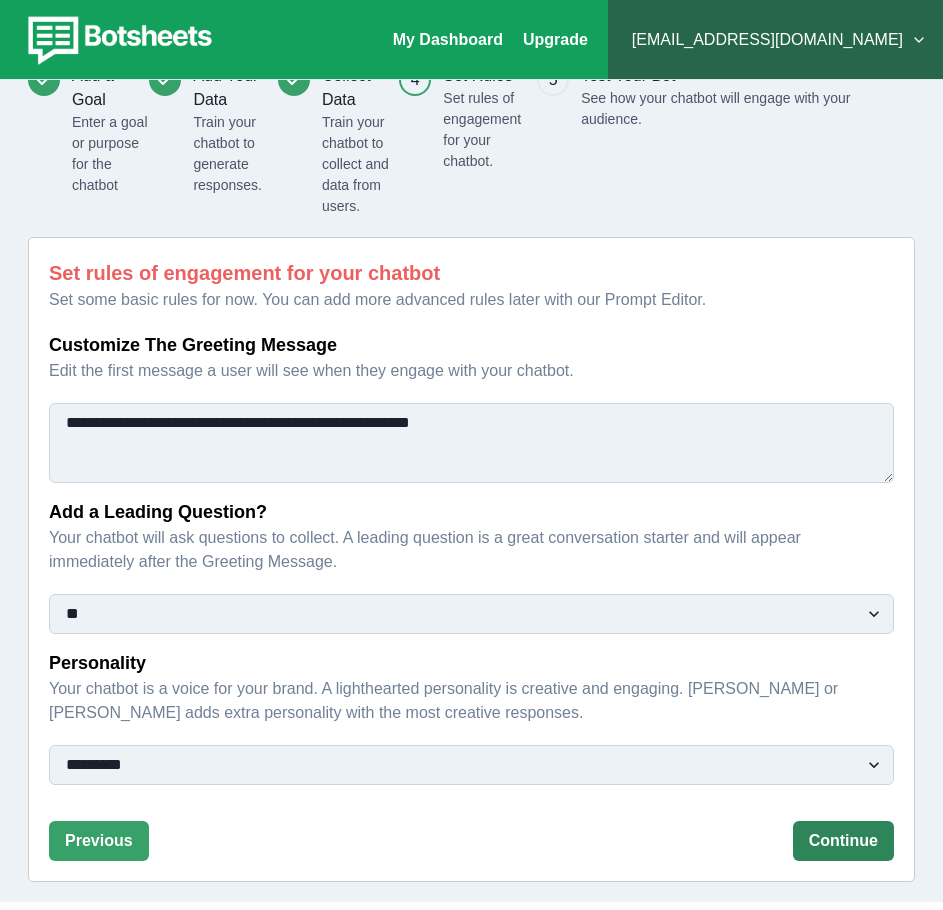 click on "Continue" at bounding box center (843, 841) 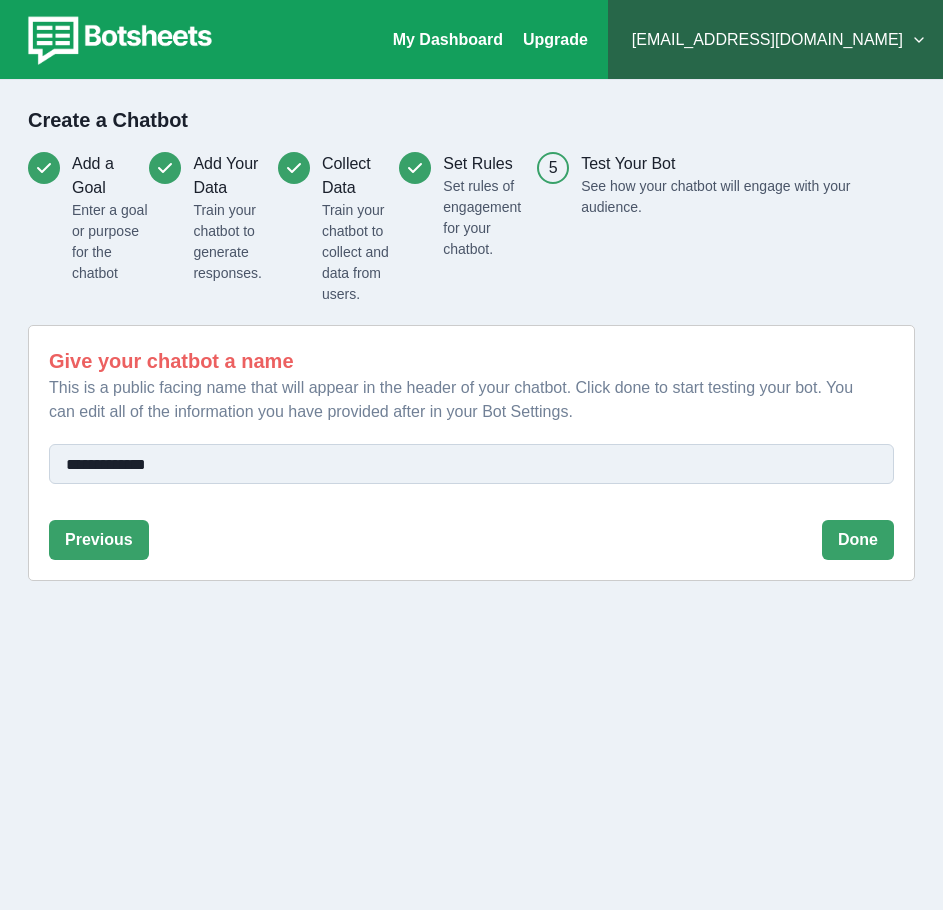 scroll, scrollTop: 0, scrollLeft: 0, axis: both 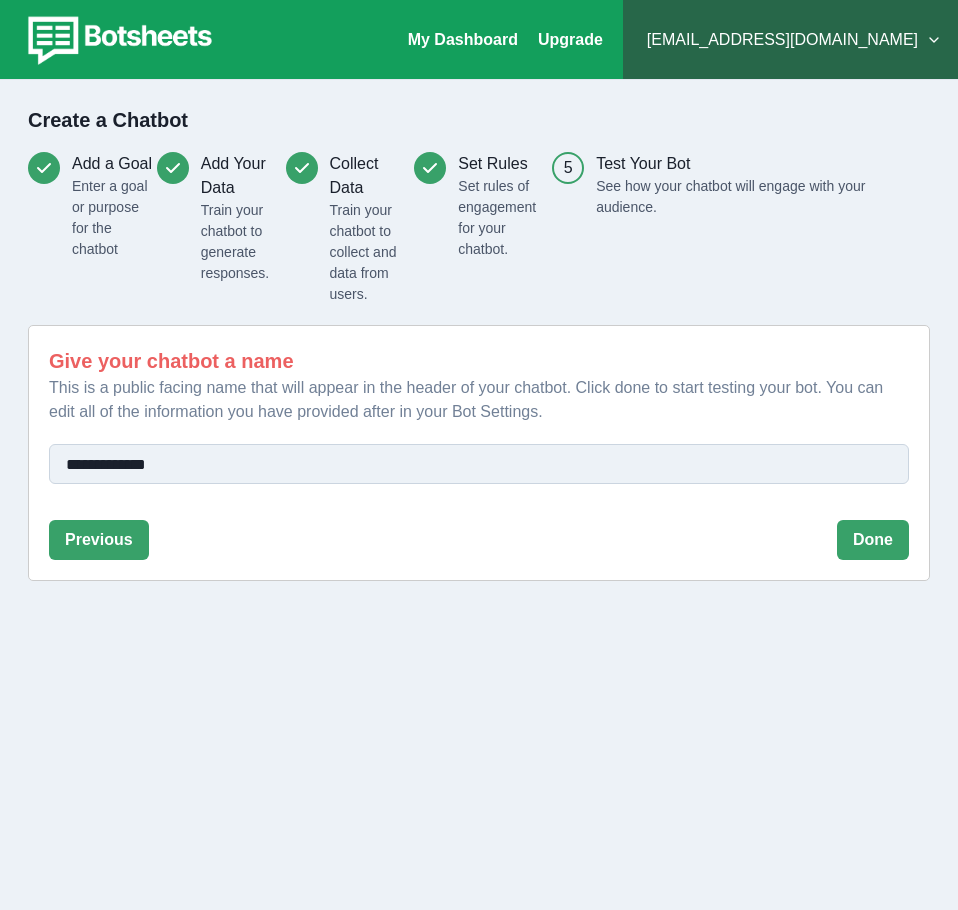 drag, startPoint x: 211, startPoint y: 462, endPoint x: -91, endPoint y: 468, distance: 302.0596 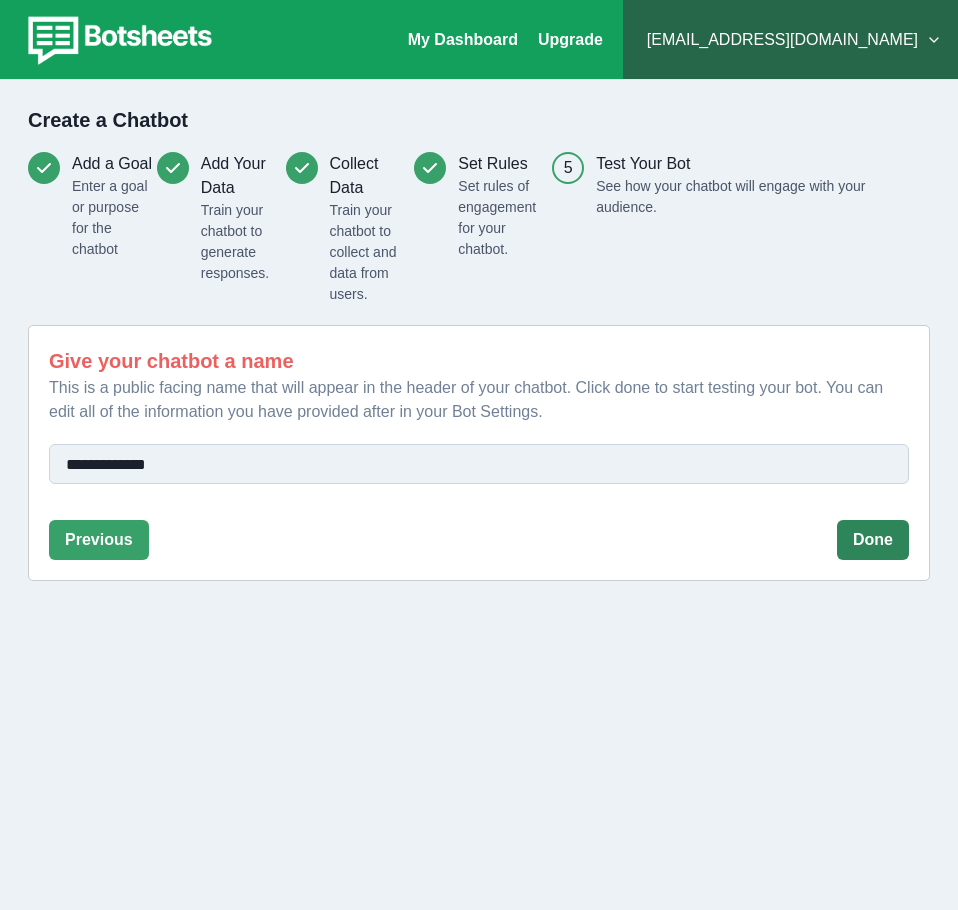 type on "**********" 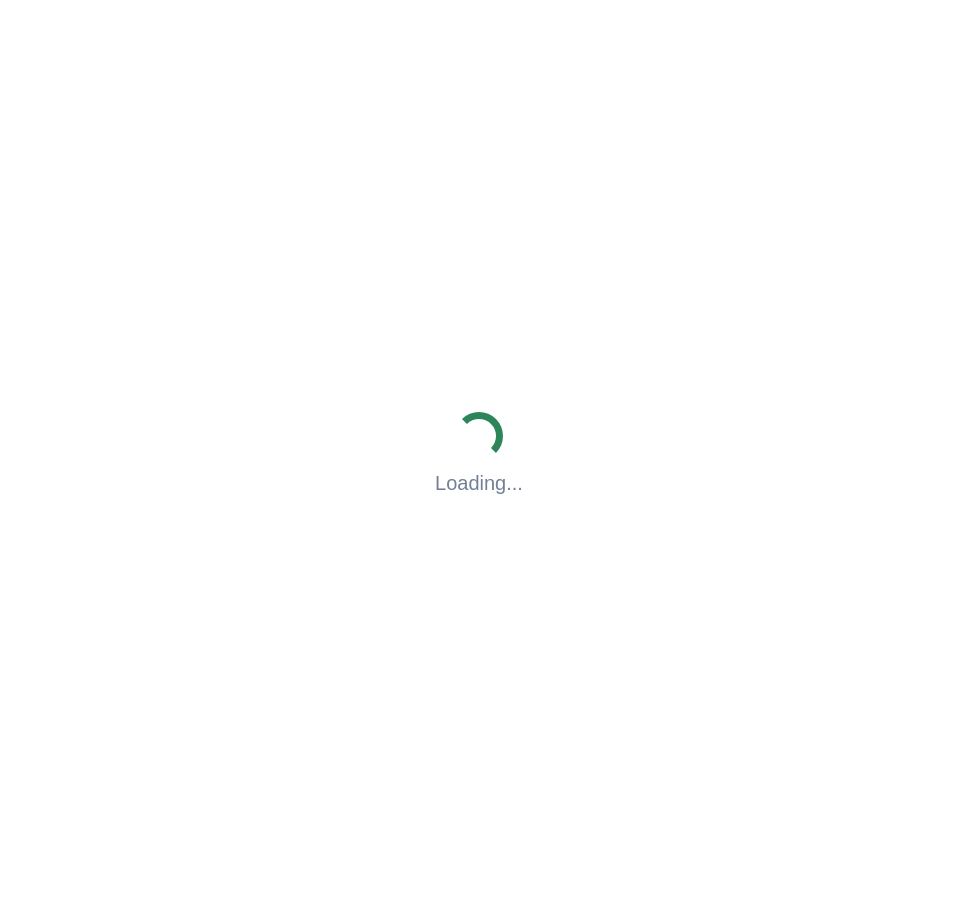 scroll, scrollTop: 0, scrollLeft: 0, axis: both 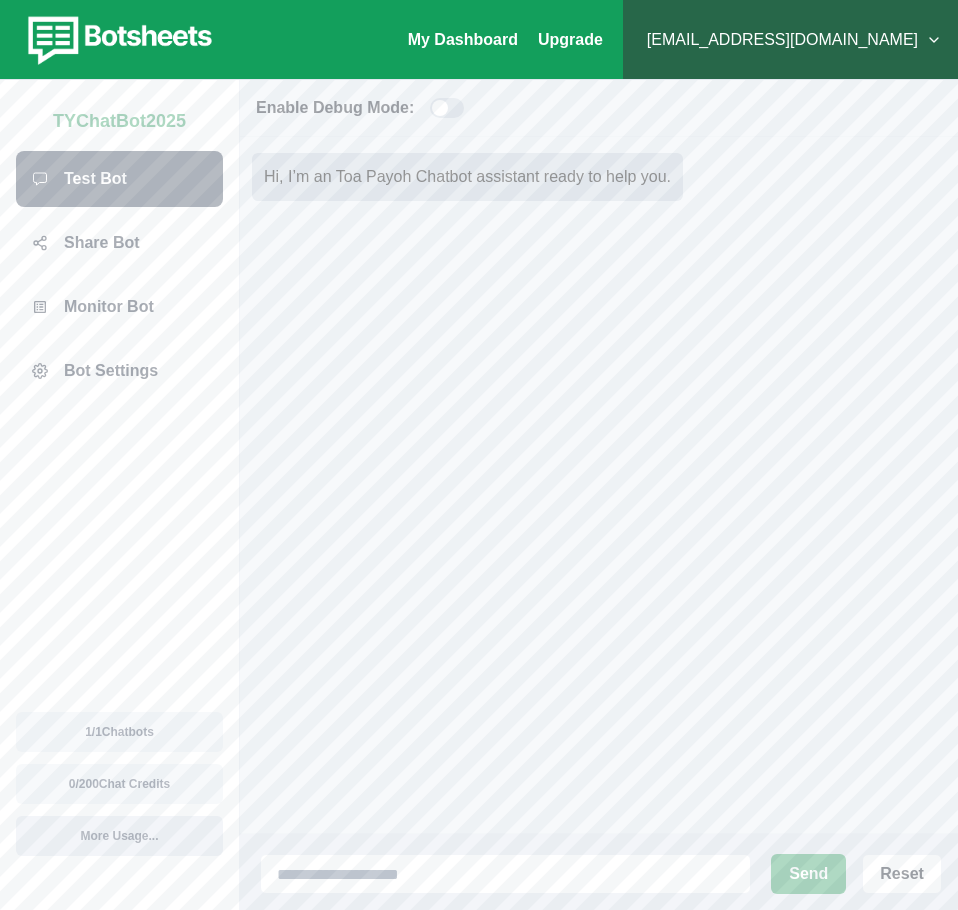 click on "More Usage..." at bounding box center [119, 836] 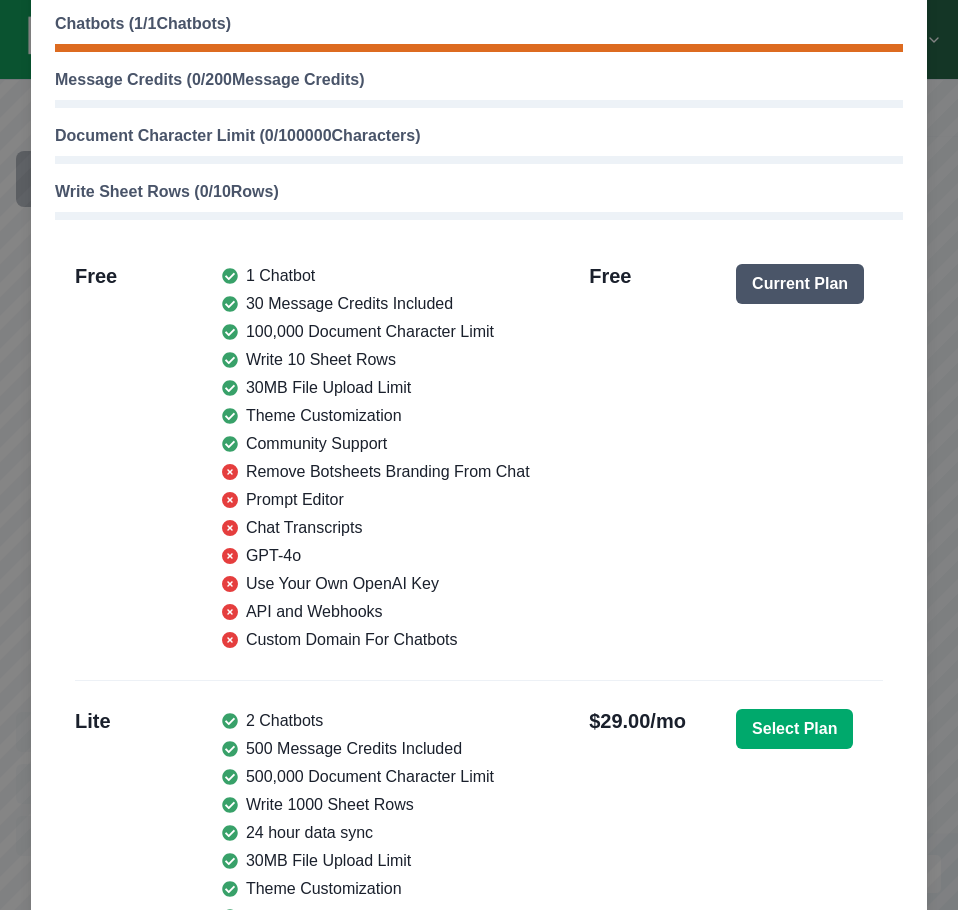 scroll, scrollTop: 0, scrollLeft: 0, axis: both 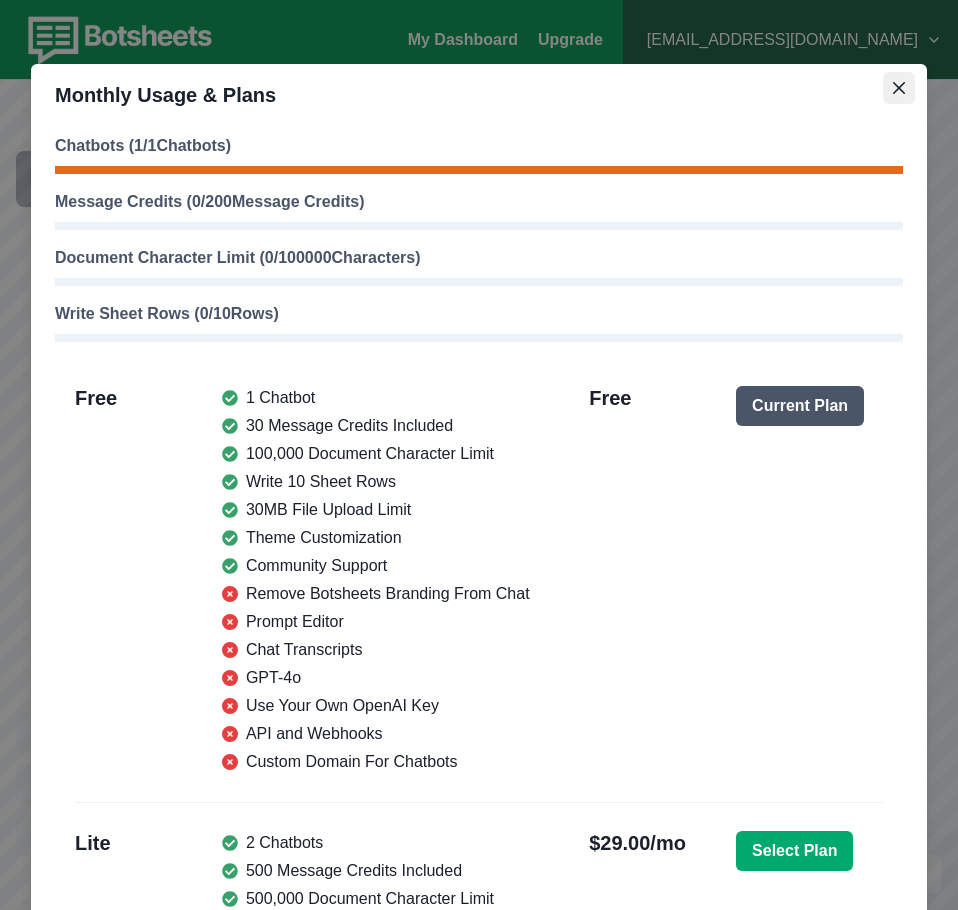 click at bounding box center [899, 88] 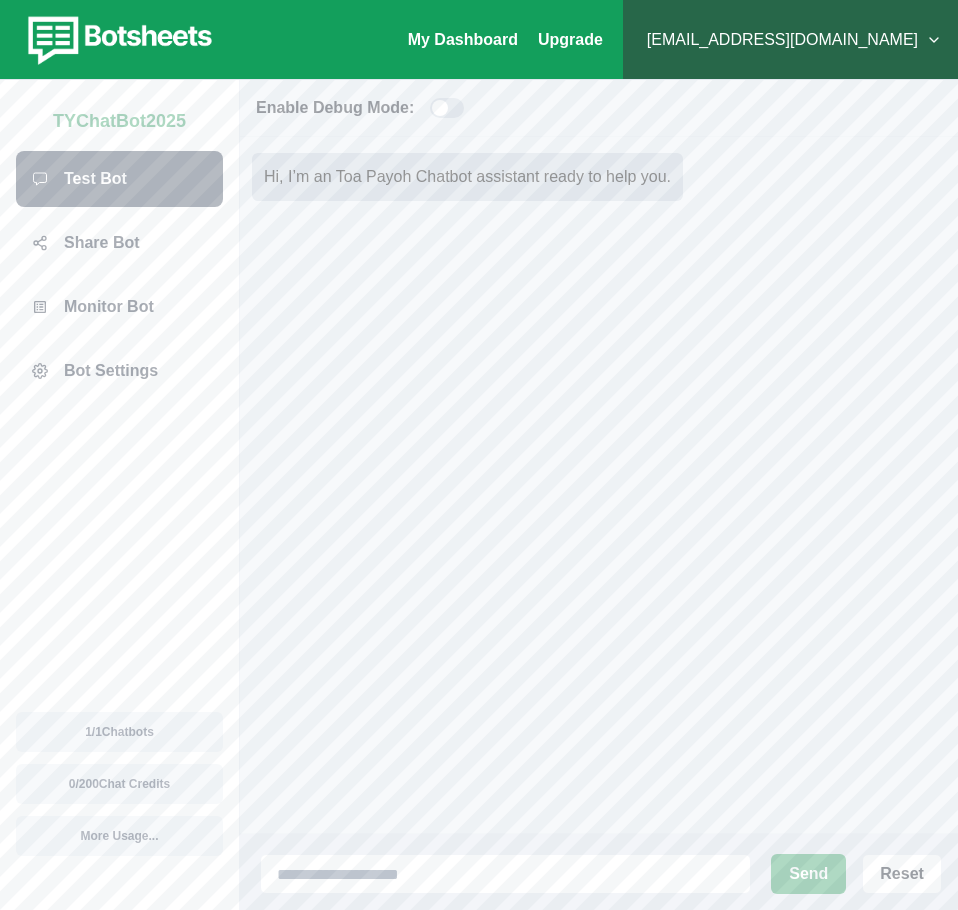 click on "Test Bot Share Bot Monitor Bot Bot Settings" at bounding box center (119, 303) 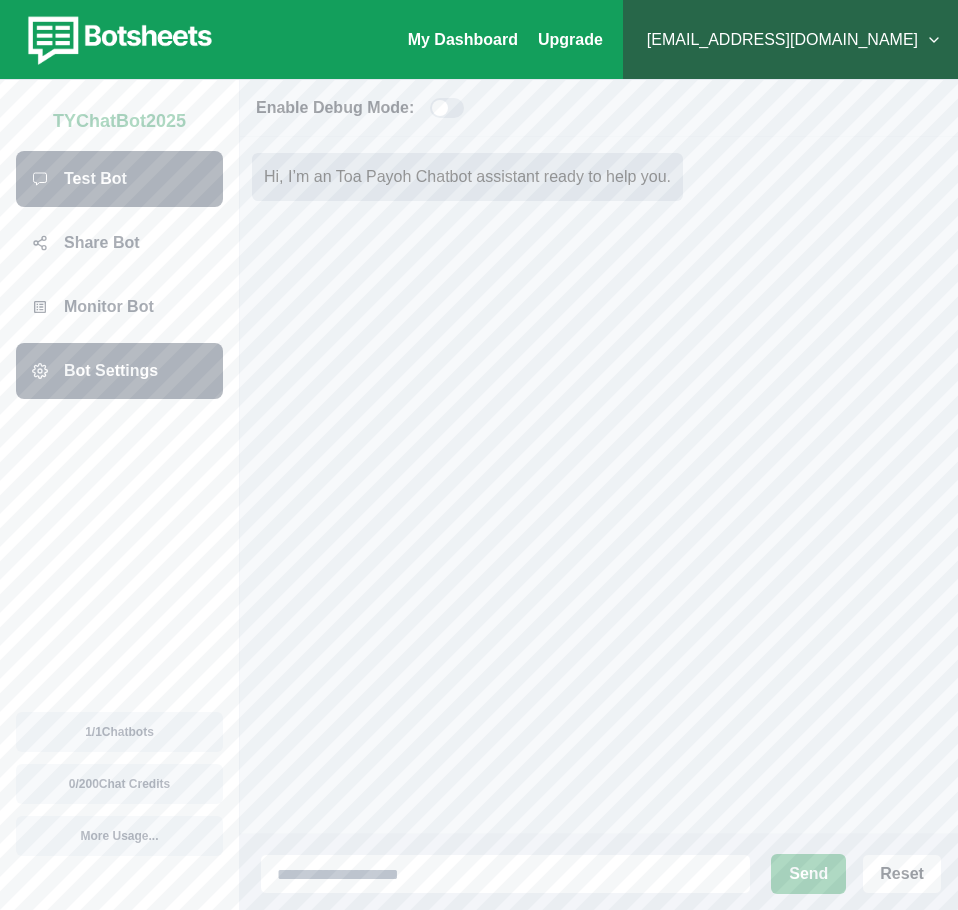 click on "Bot Settings" at bounding box center (119, 371) 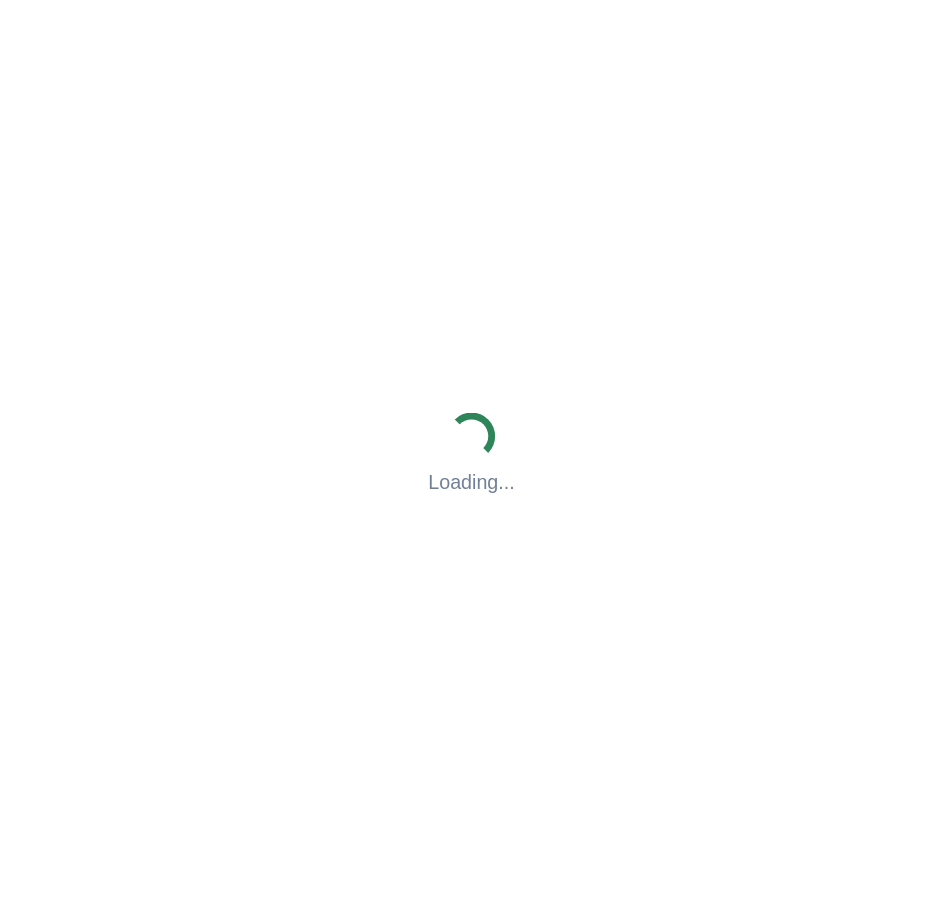 scroll, scrollTop: 0, scrollLeft: 0, axis: both 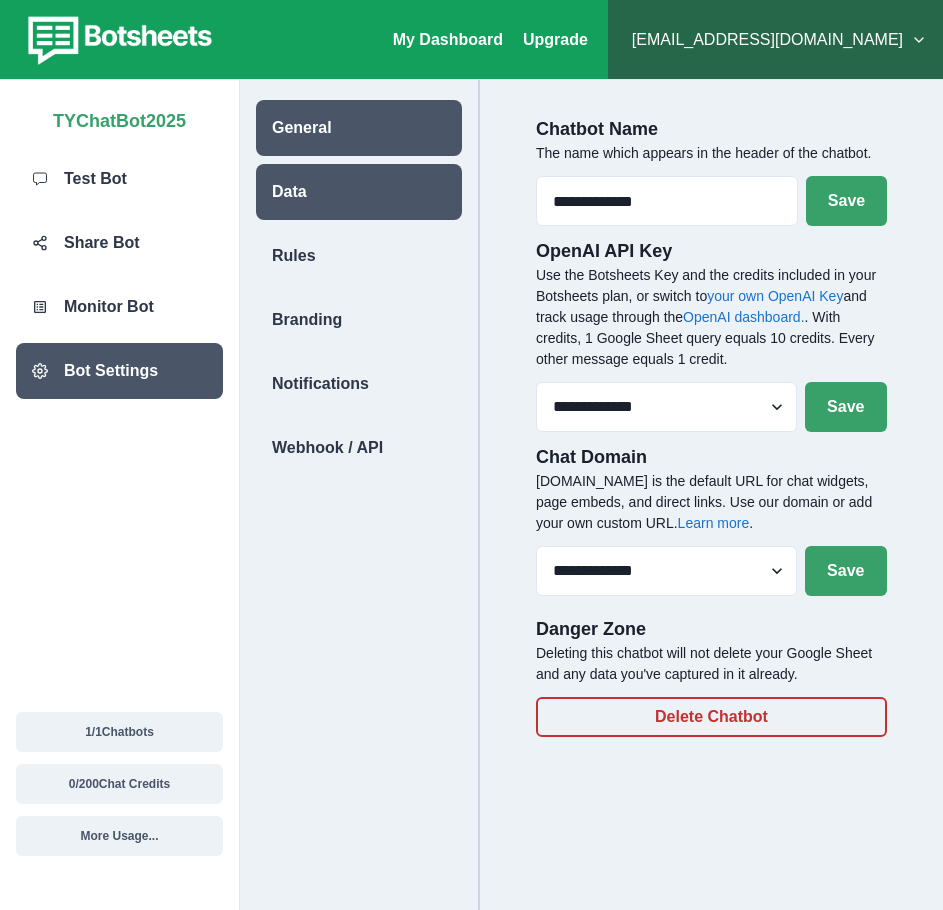 click on "Data" at bounding box center (359, 192) 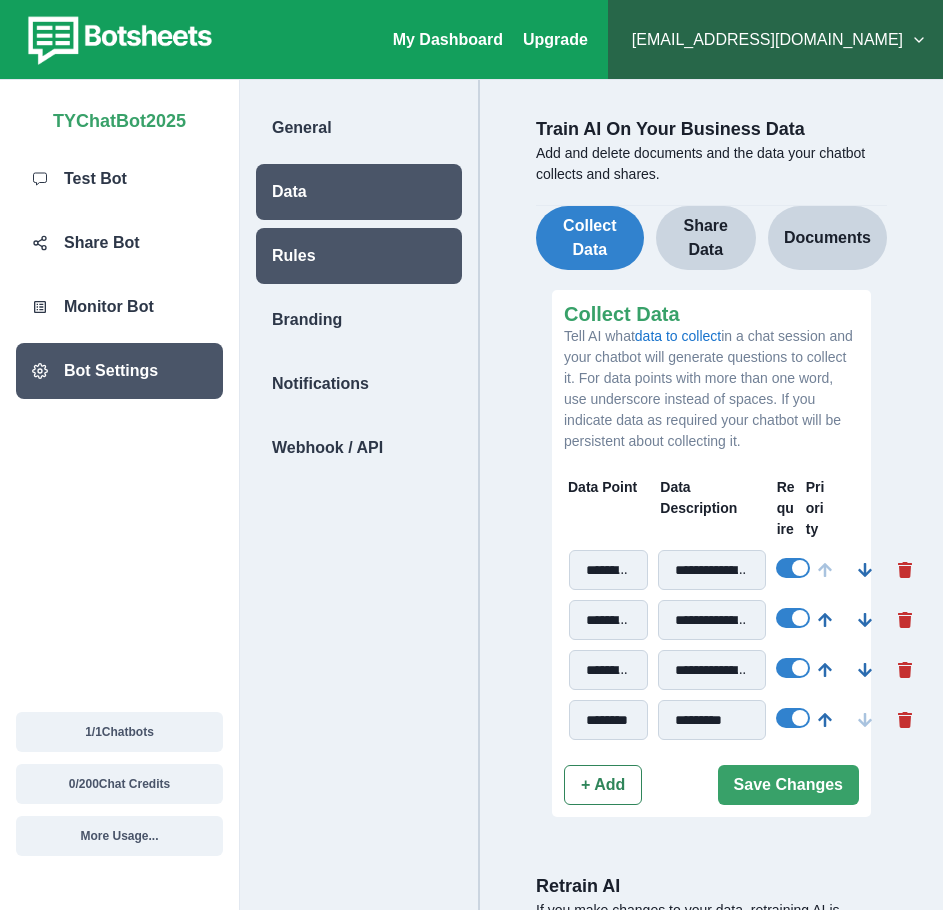 click on "Rules" at bounding box center [359, 256] 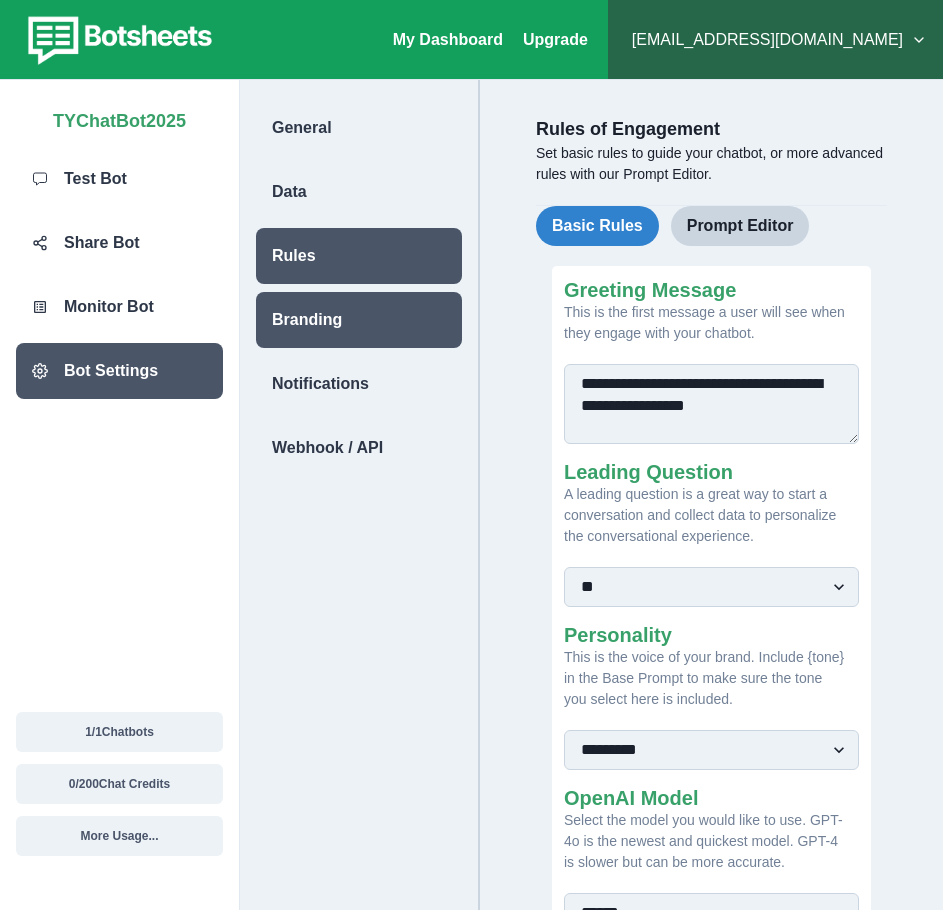 click on "Branding" at bounding box center [307, 320] 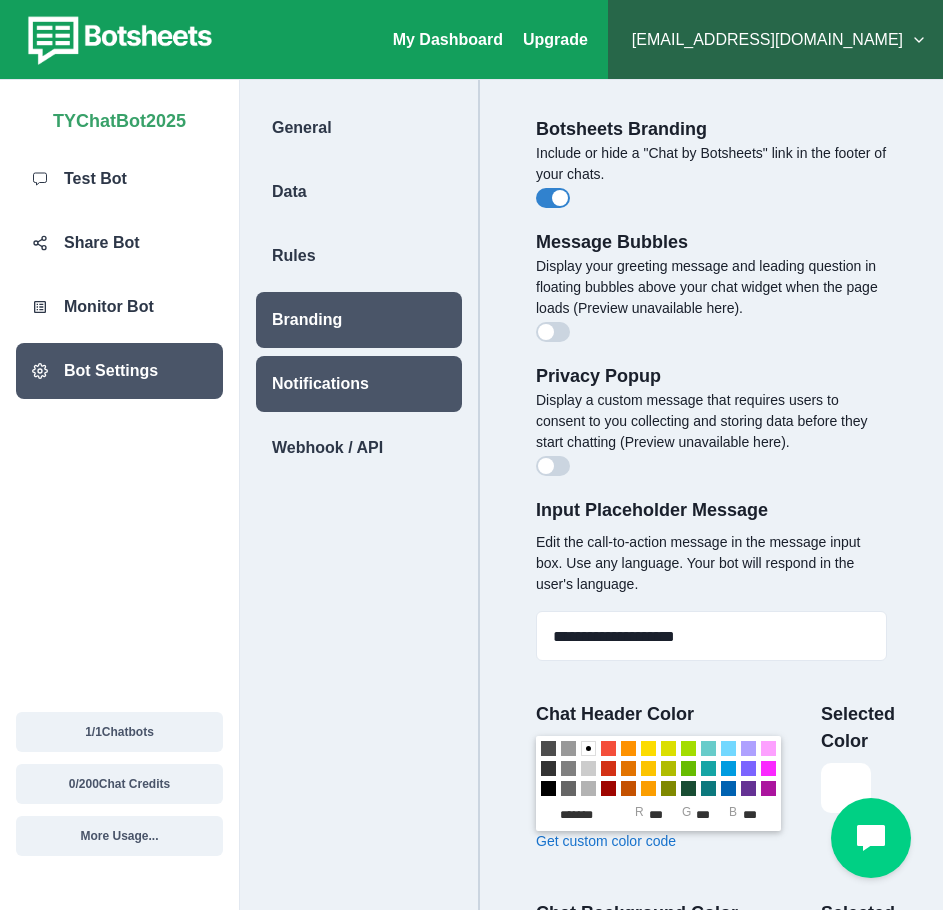 click on "Notifications" at bounding box center [320, 384] 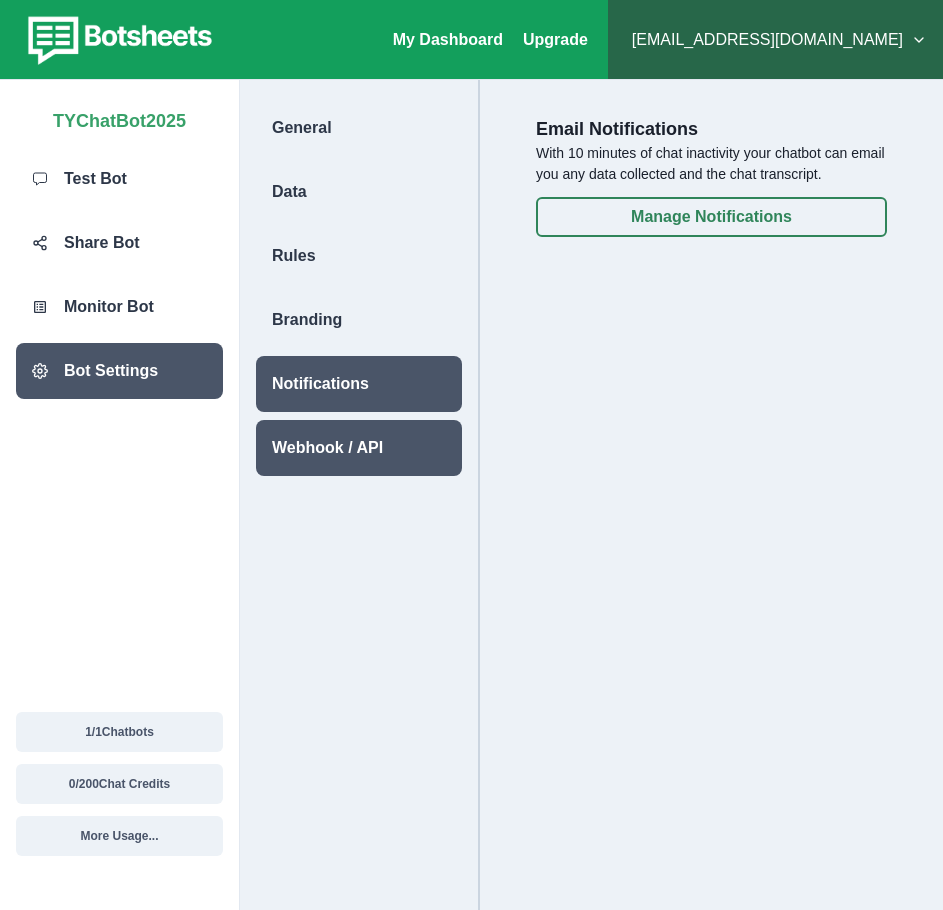 click on "Webhook / API" at bounding box center [327, 448] 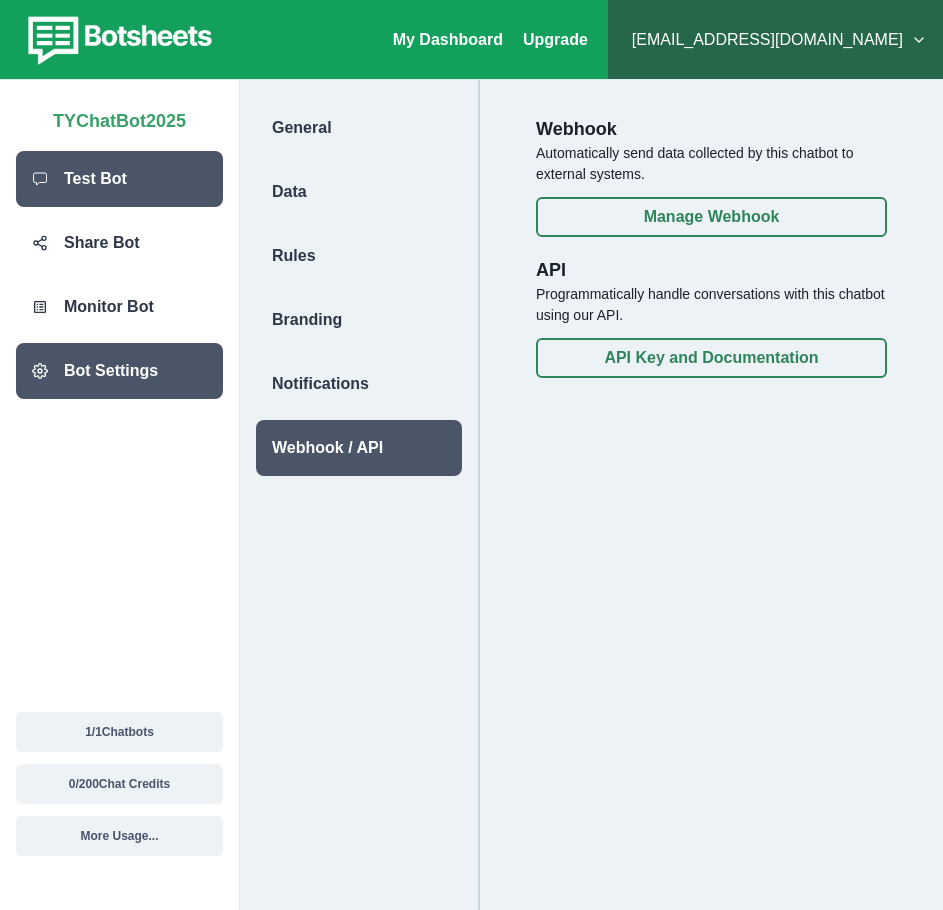 click on "Test Bot" at bounding box center (119, 179) 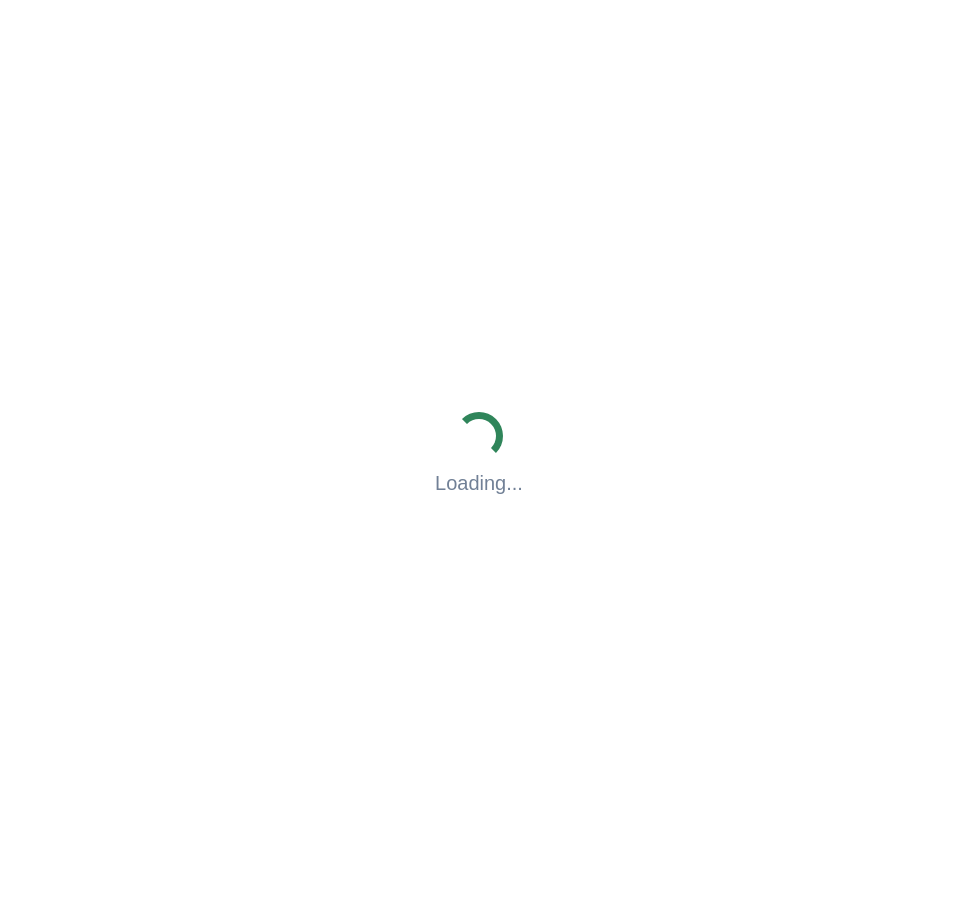 scroll, scrollTop: 0, scrollLeft: 0, axis: both 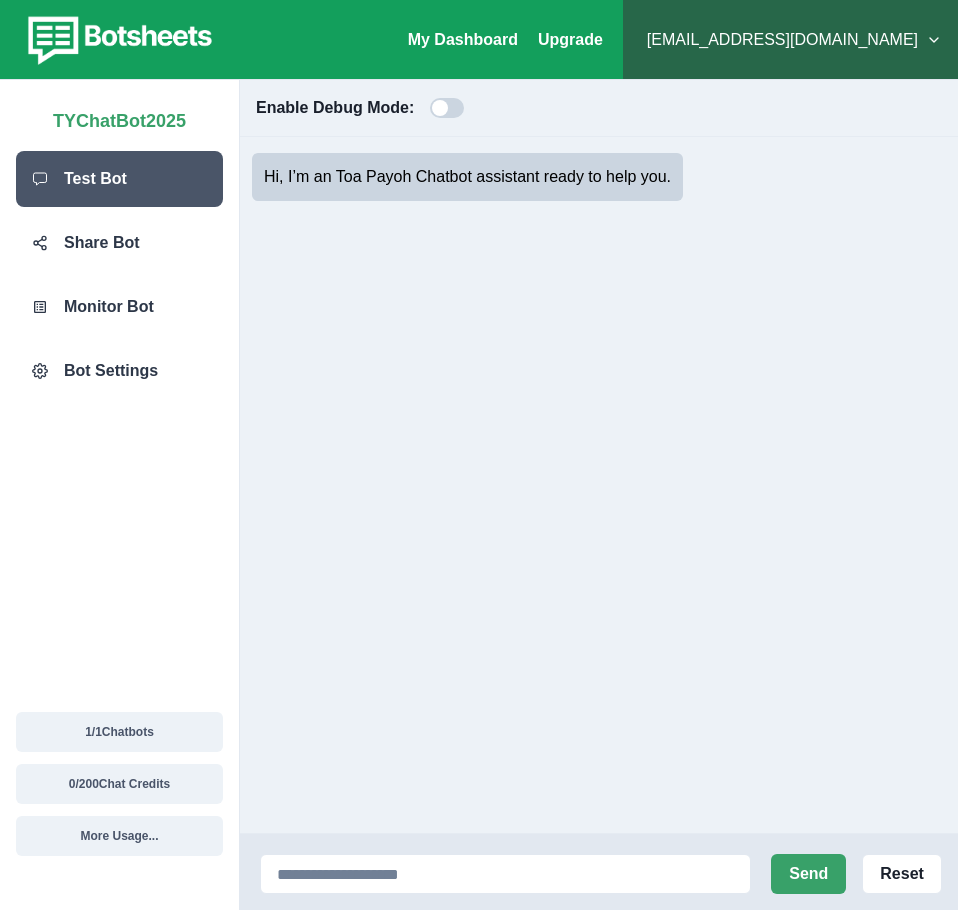 click at bounding box center [440, 108] 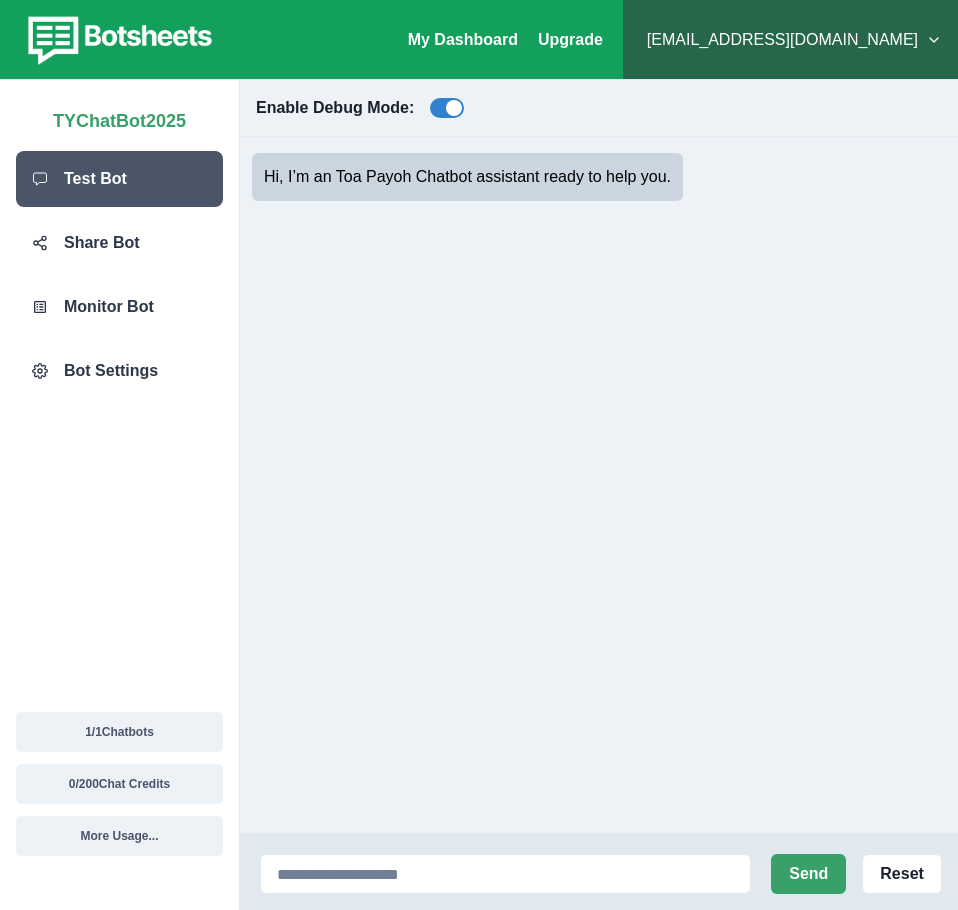 click at bounding box center (454, 108) 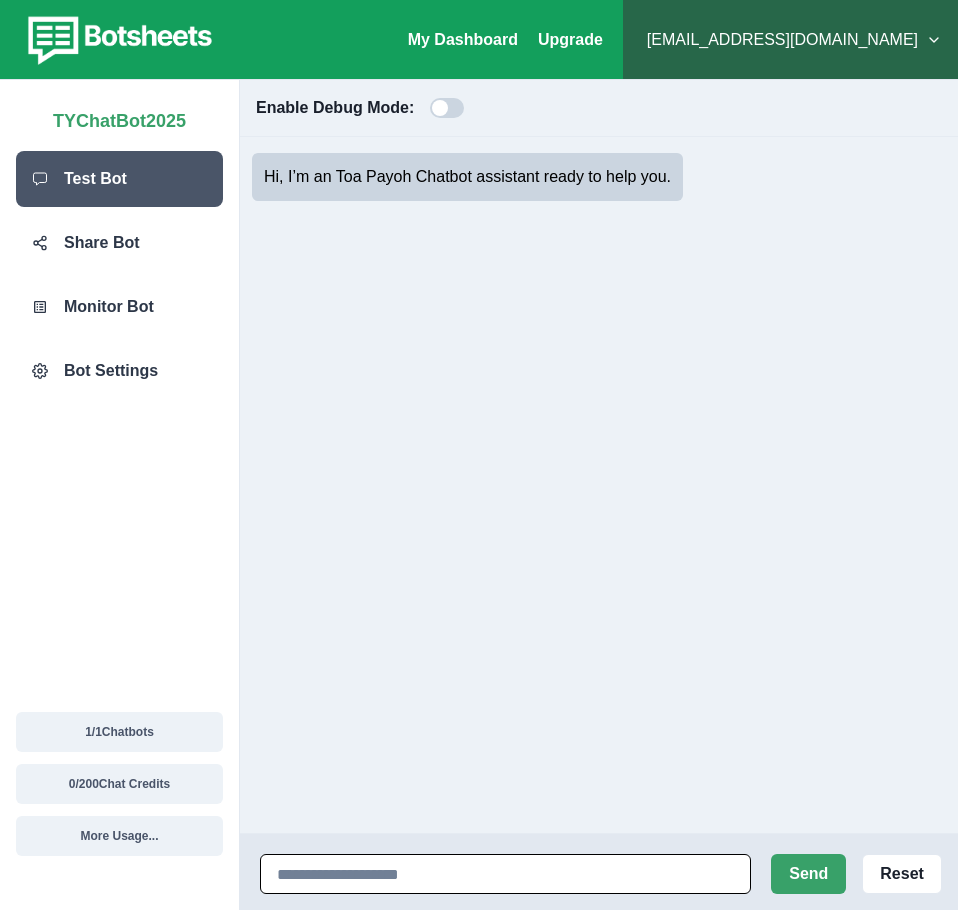 click at bounding box center (505, 874) 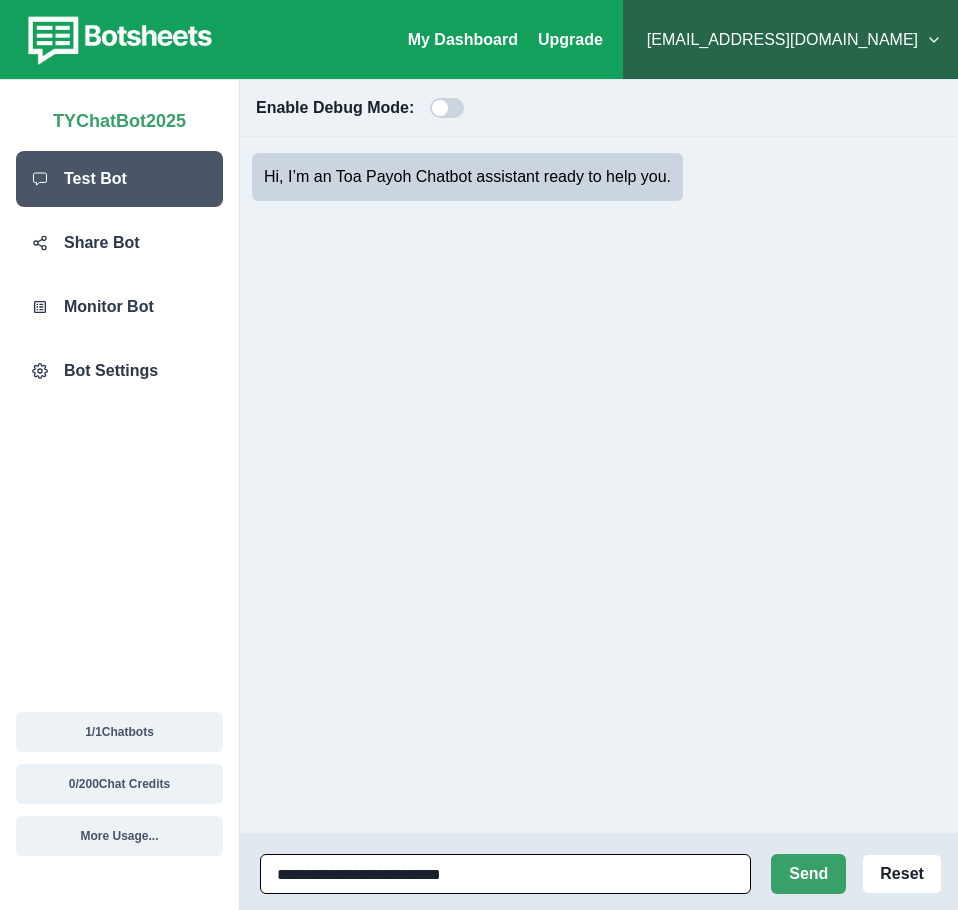 type on "**********" 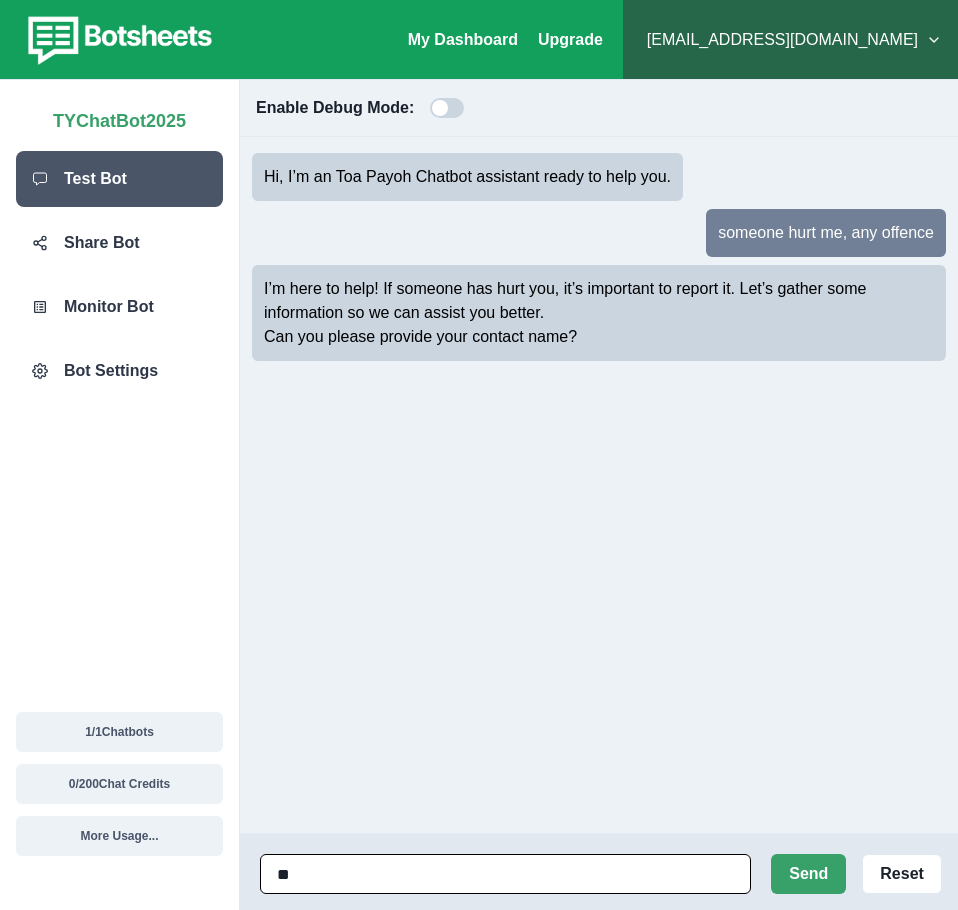 type on "***" 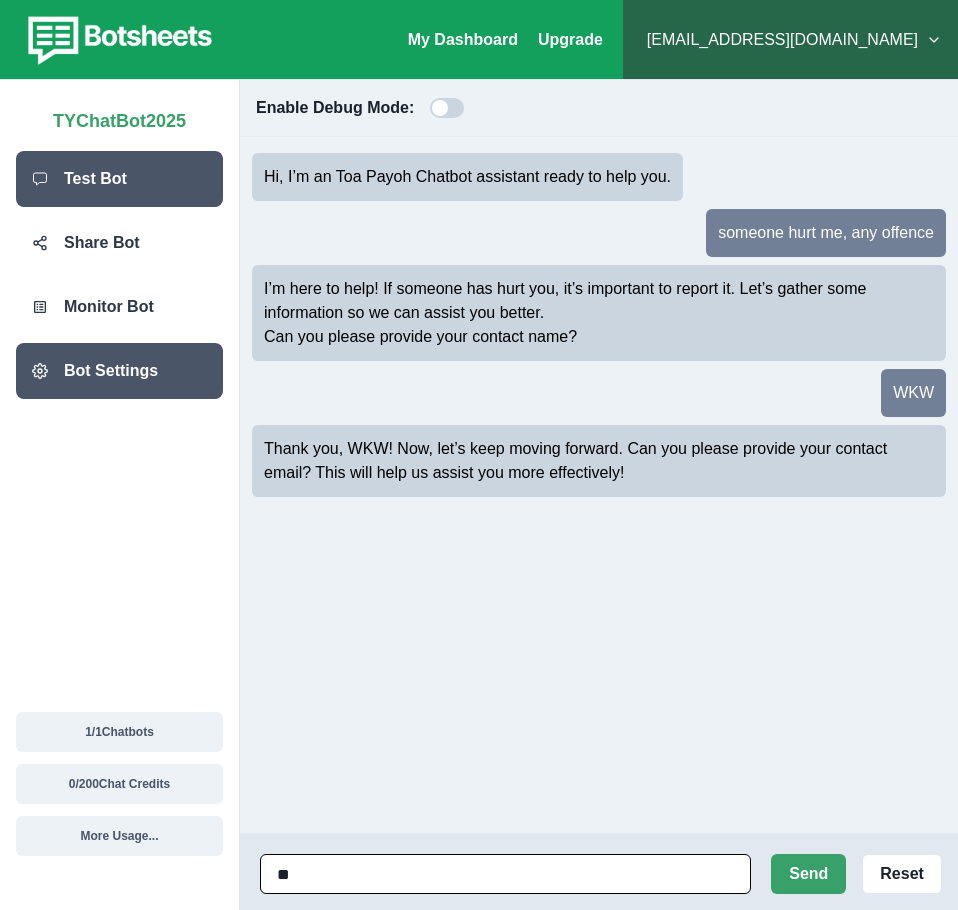 type on "*" 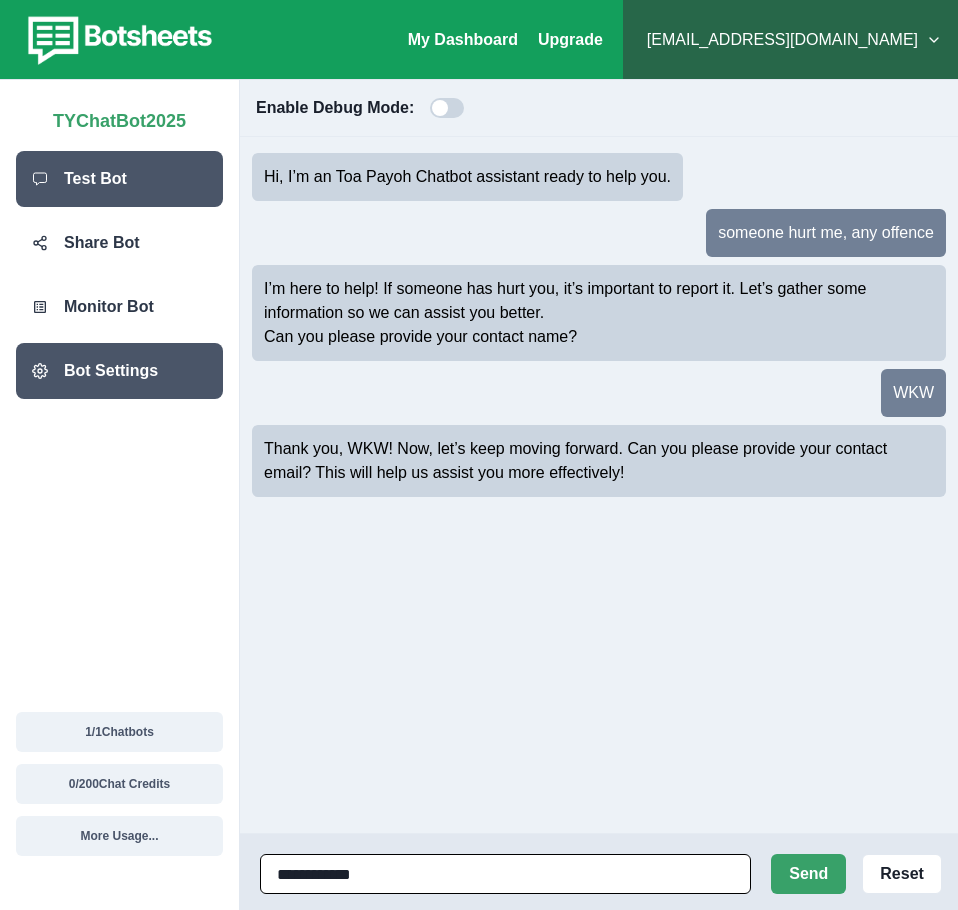 type on "**********" 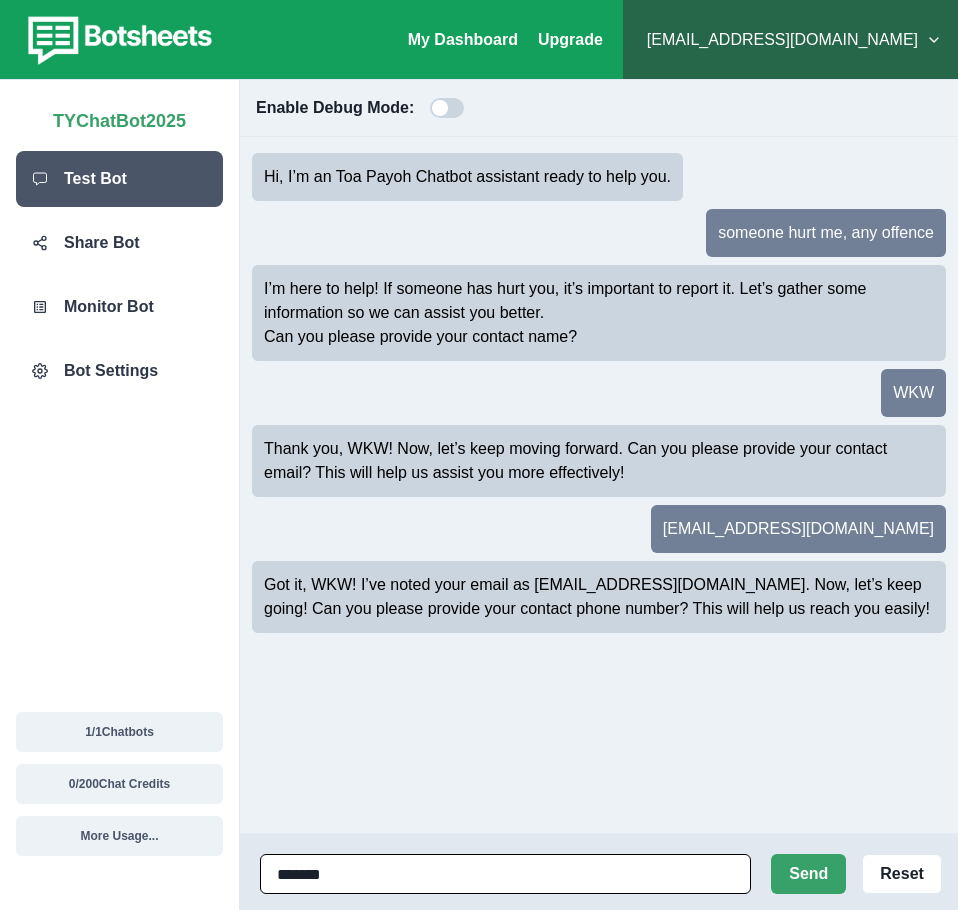 type on "********" 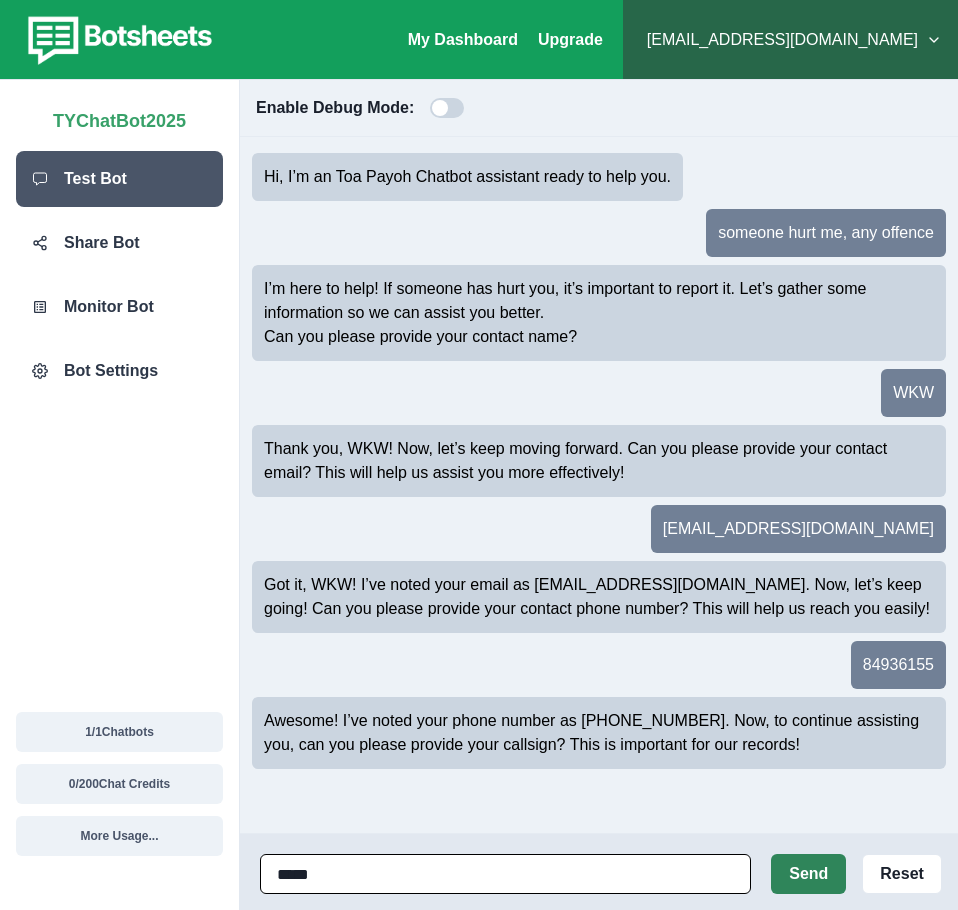 type on "*****" 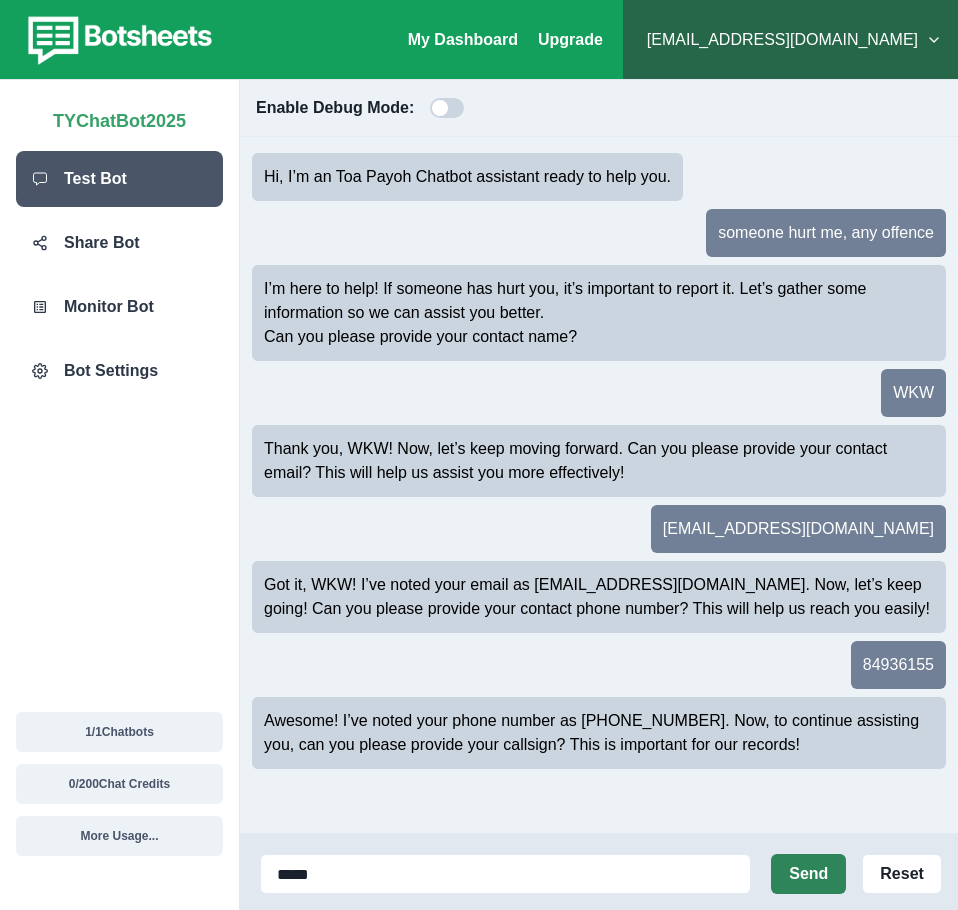 click on "Send" at bounding box center [808, 874] 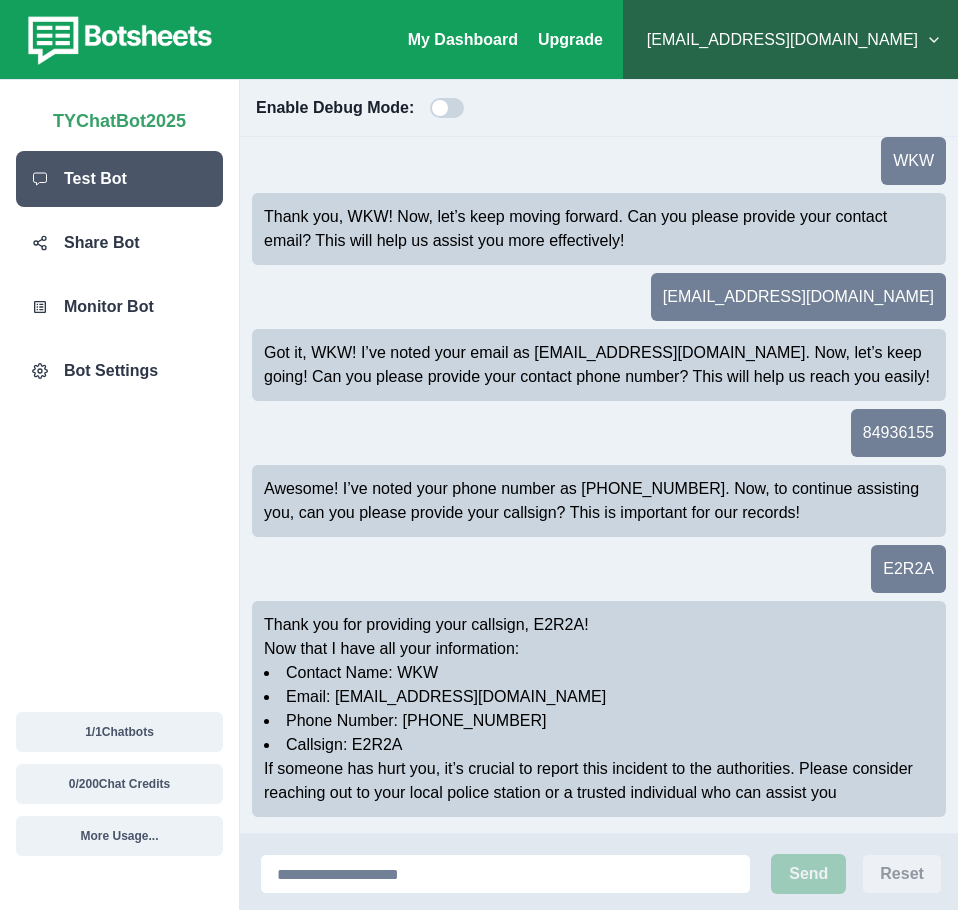 scroll, scrollTop: 256, scrollLeft: 0, axis: vertical 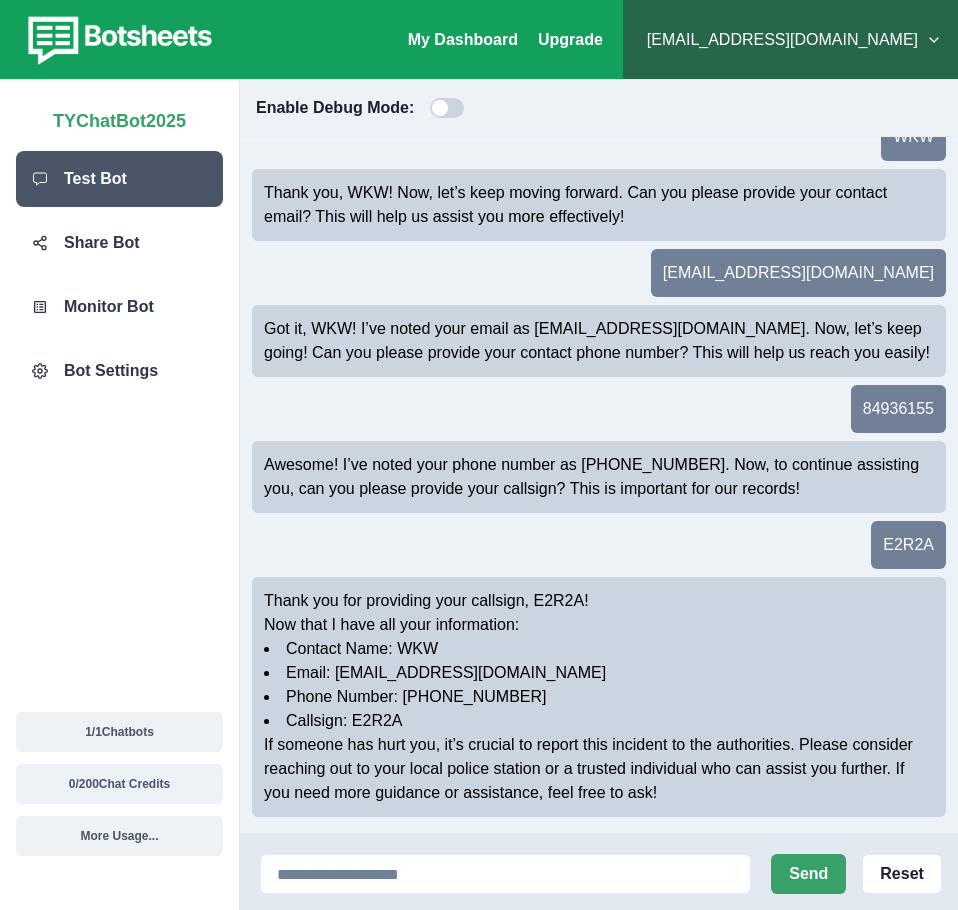 click on "Send Reset" at bounding box center [599, 872] 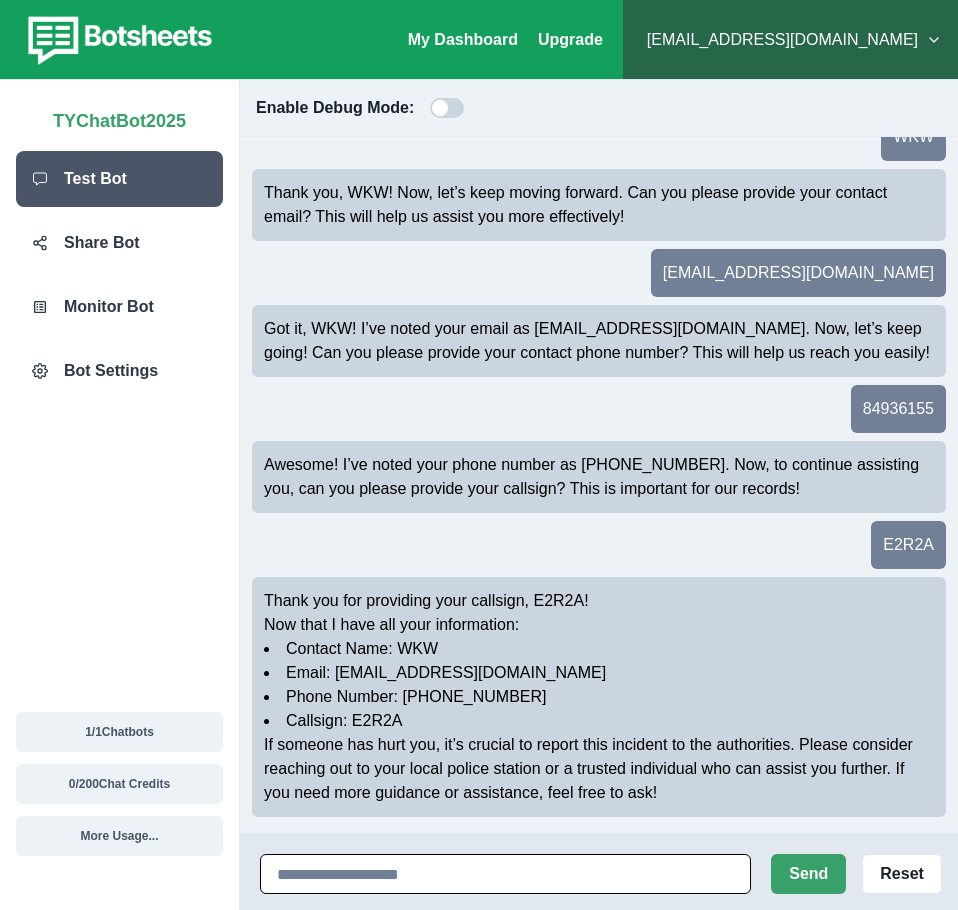 click at bounding box center (505, 874) 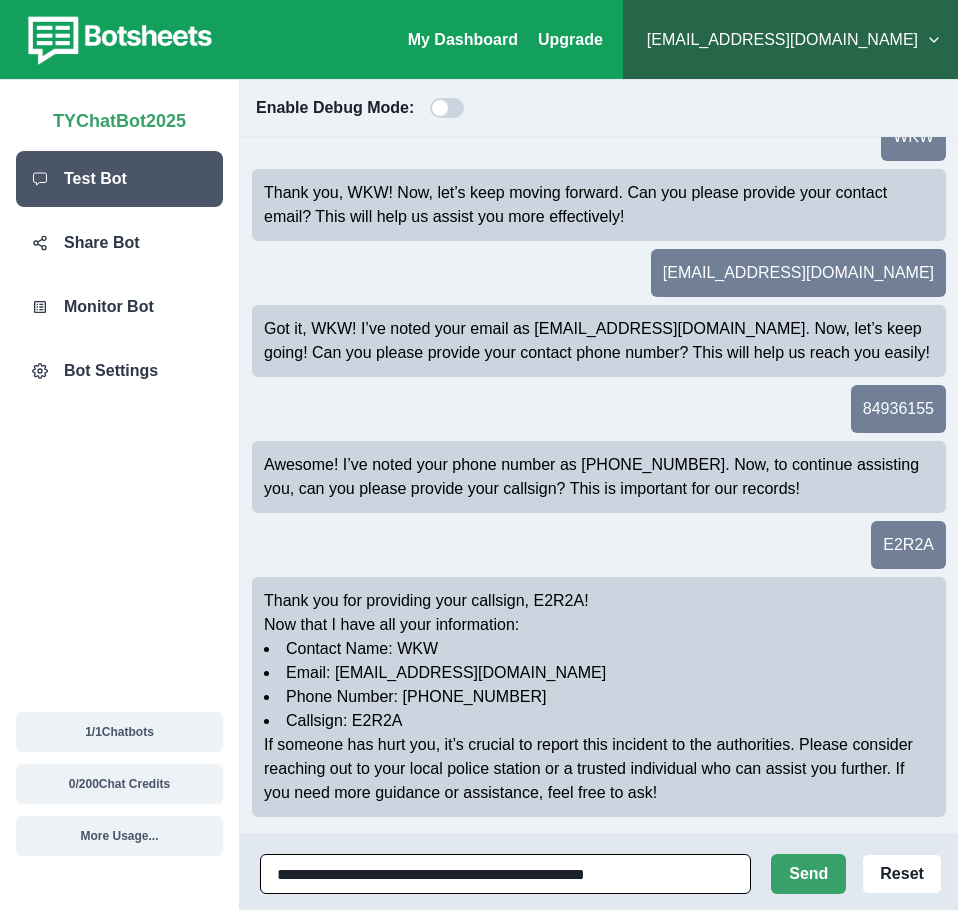 type on "**********" 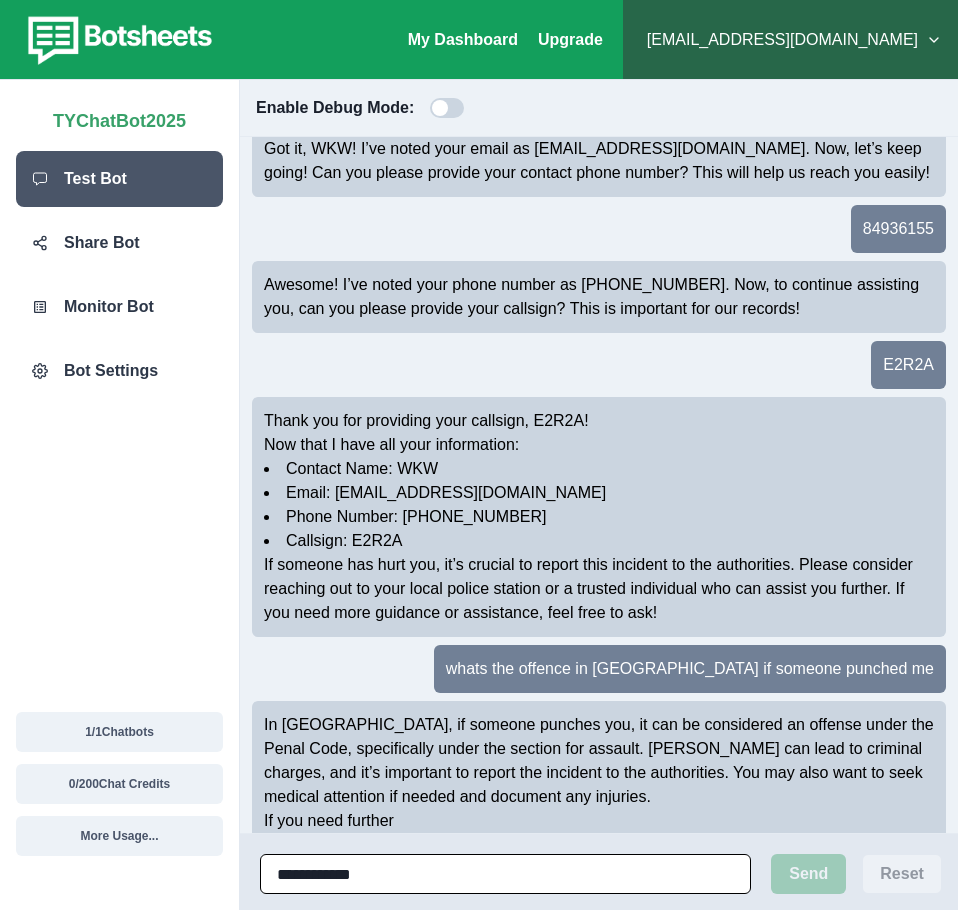 scroll, scrollTop: 464, scrollLeft: 0, axis: vertical 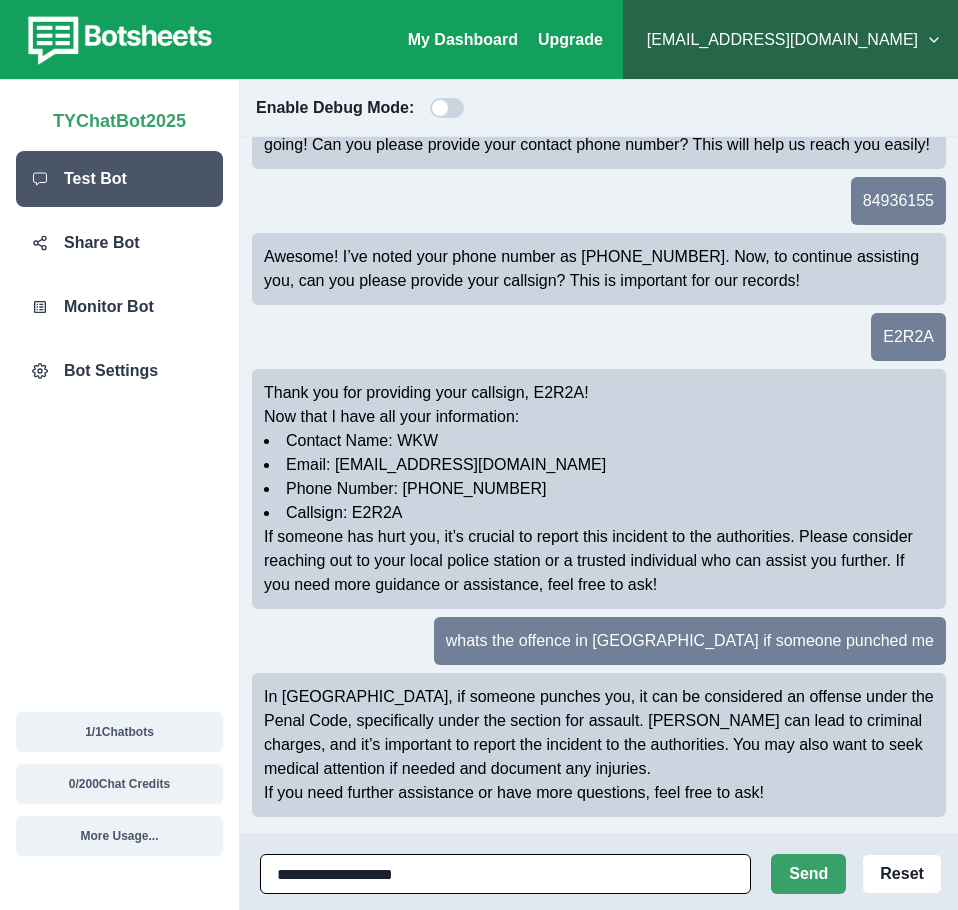 type on "**********" 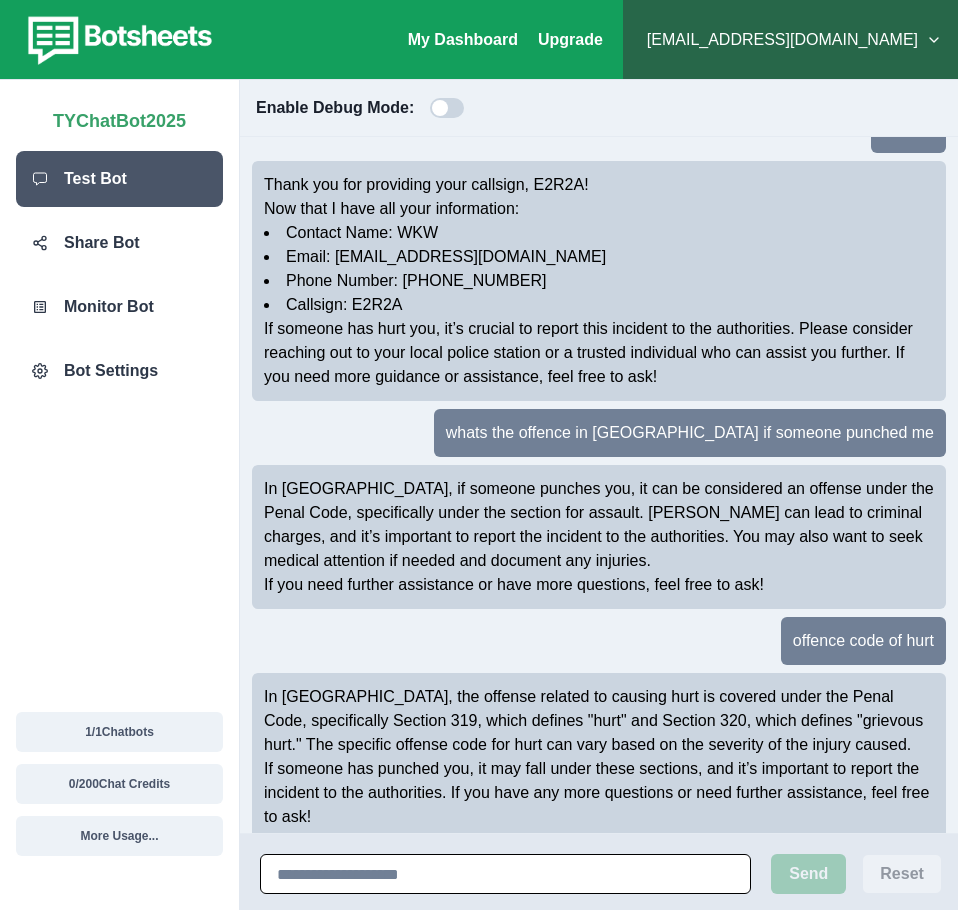scroll, scrollTop: 696, scrollLeft: 0, axis: vertical 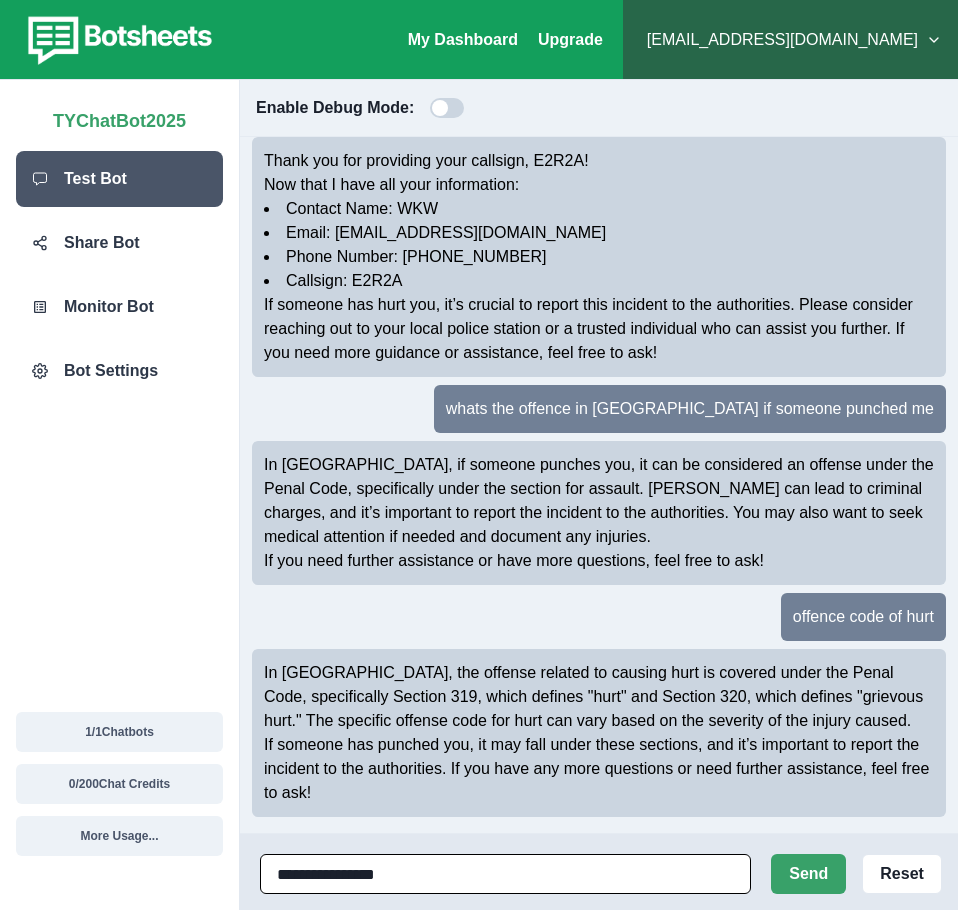 type on "**********" 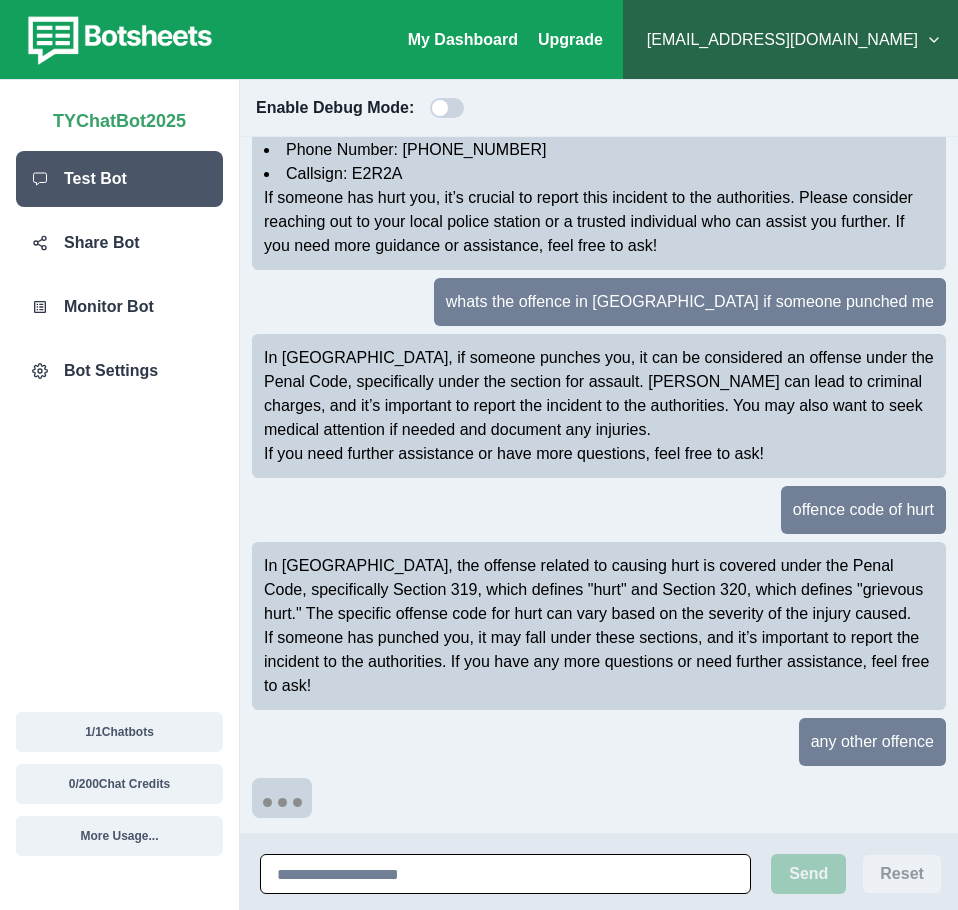 scroll, scrollTop: 808, scrollLeft: 0, axis: vertical 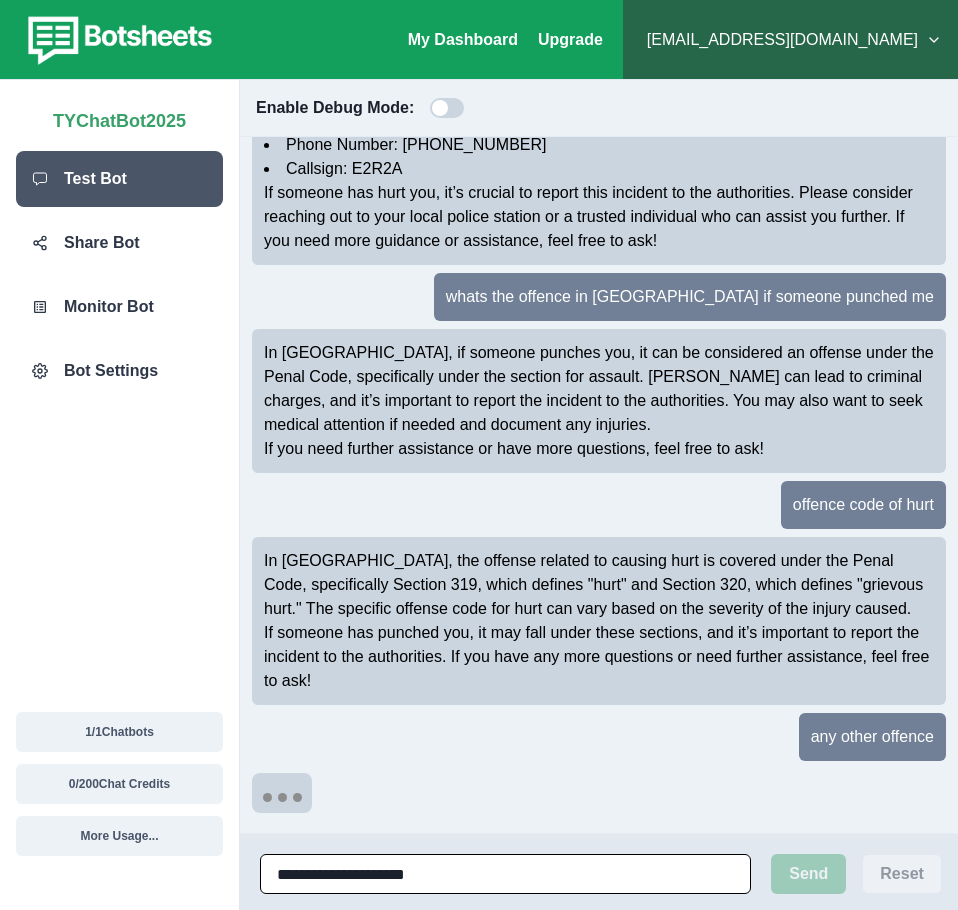 type on "**********" 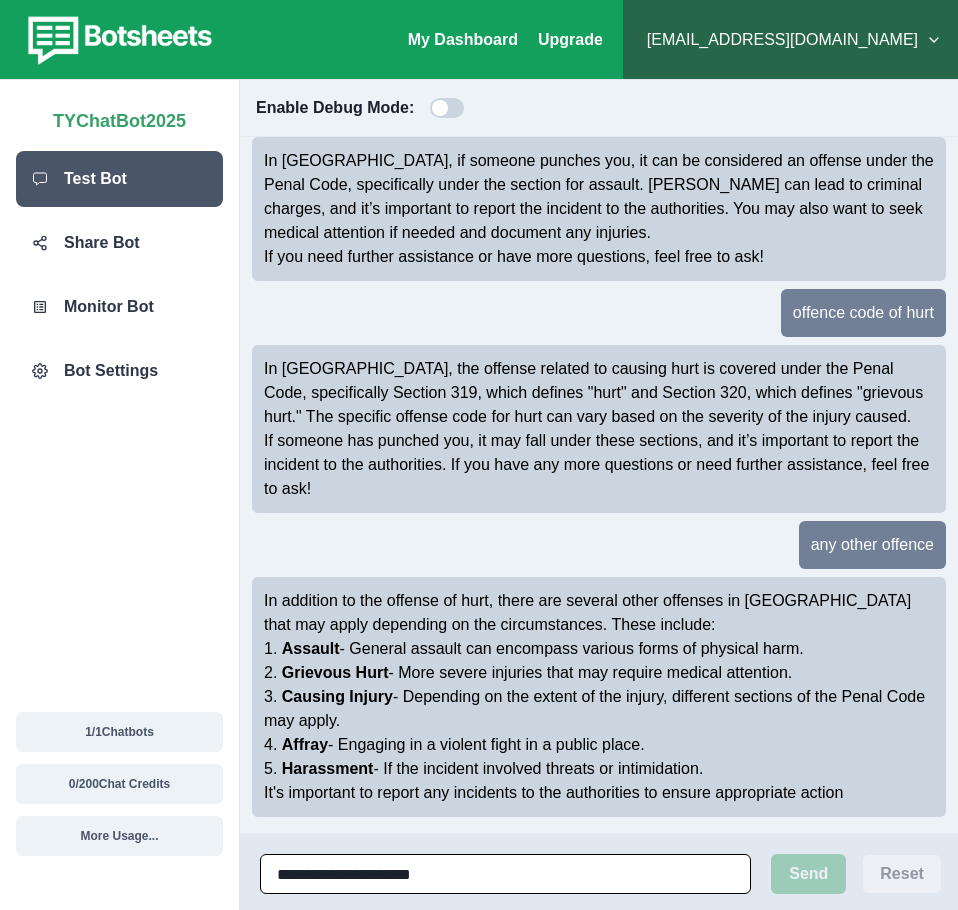 scroll, scrollTop: 1024, scrollLeft: 0, axis: vertical 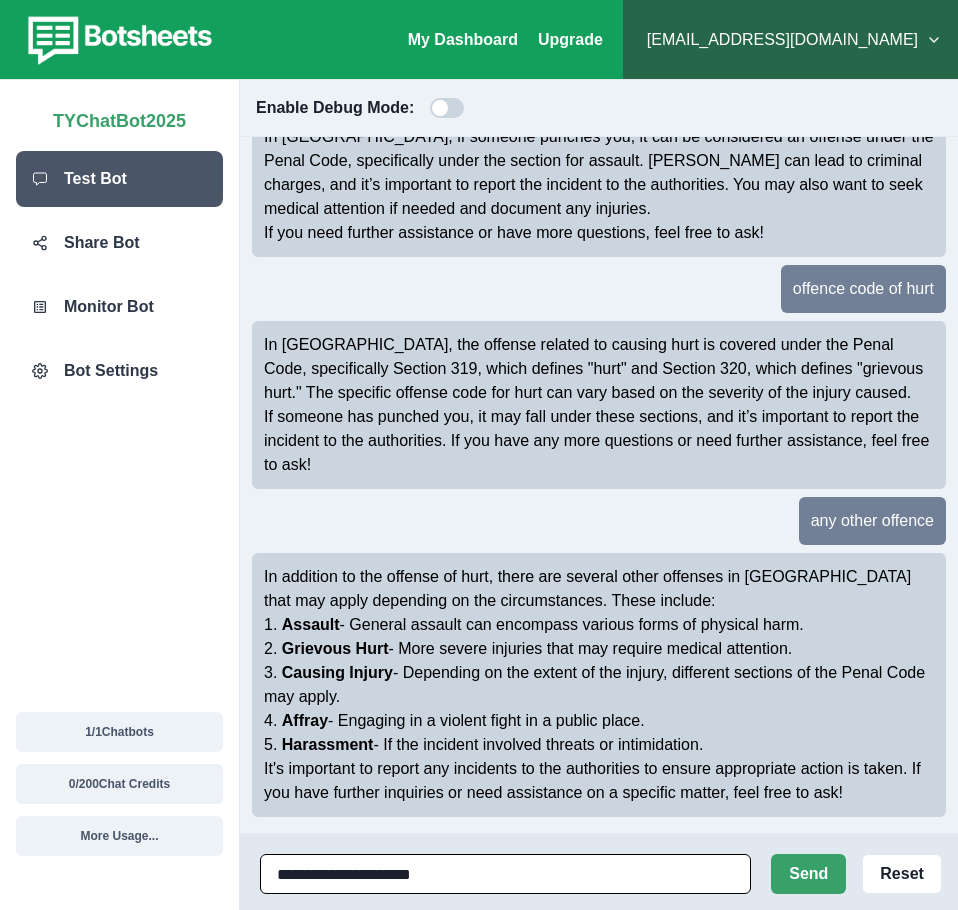 type 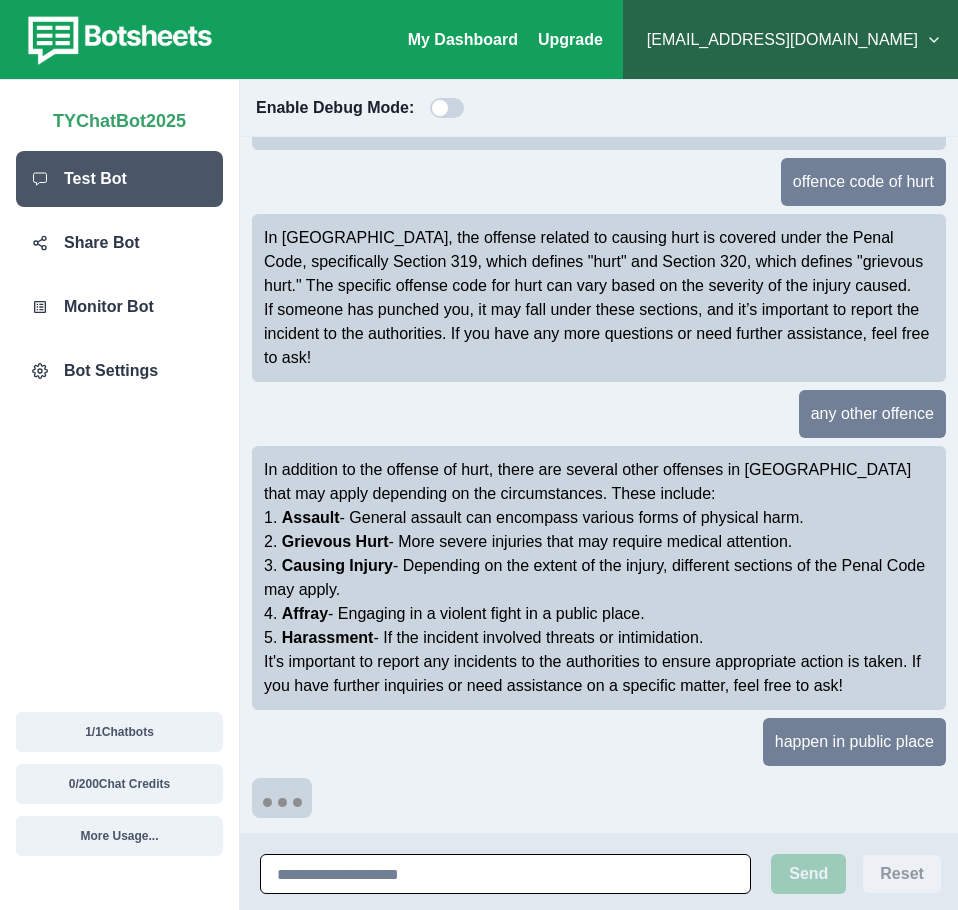 scroll, scrollTop: 1136, scrollLeft: 0, axis: vertical 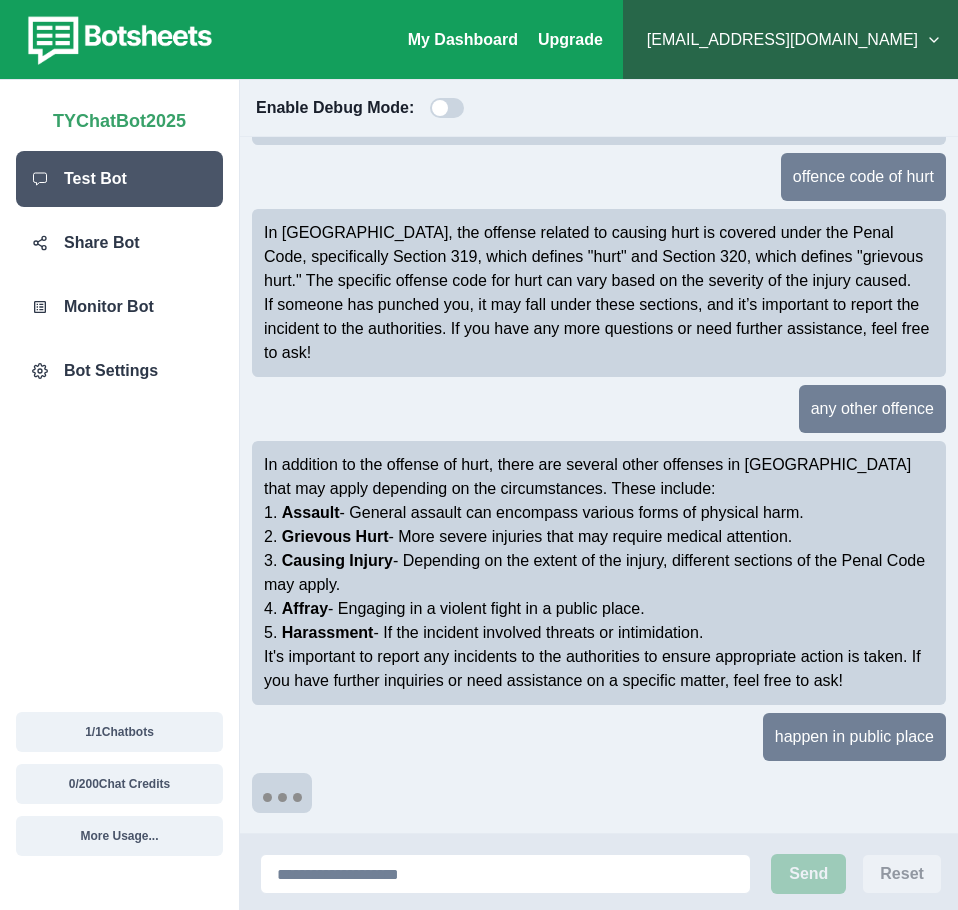 click on "[EMAIL_ADDRESS][DOMAIN_NAME]" at bounding box center [790, 40] 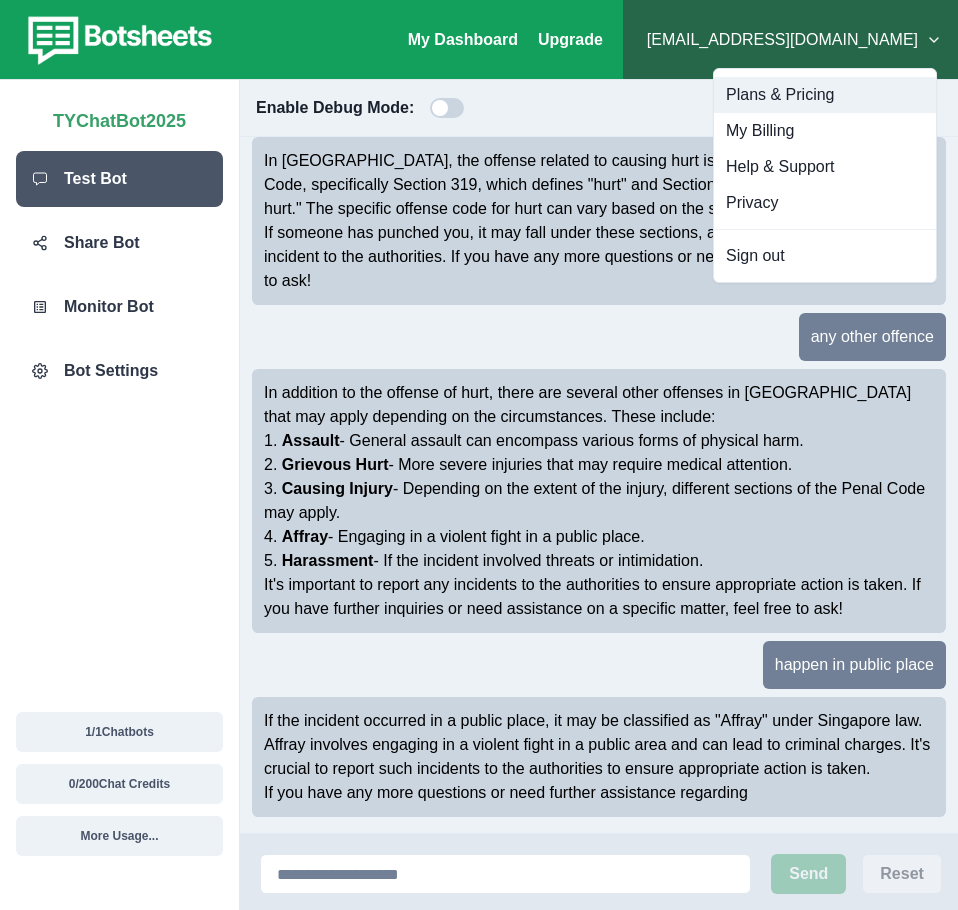 scroll, scrollTop: 1256, scrollLeft: 0, axis: vertical 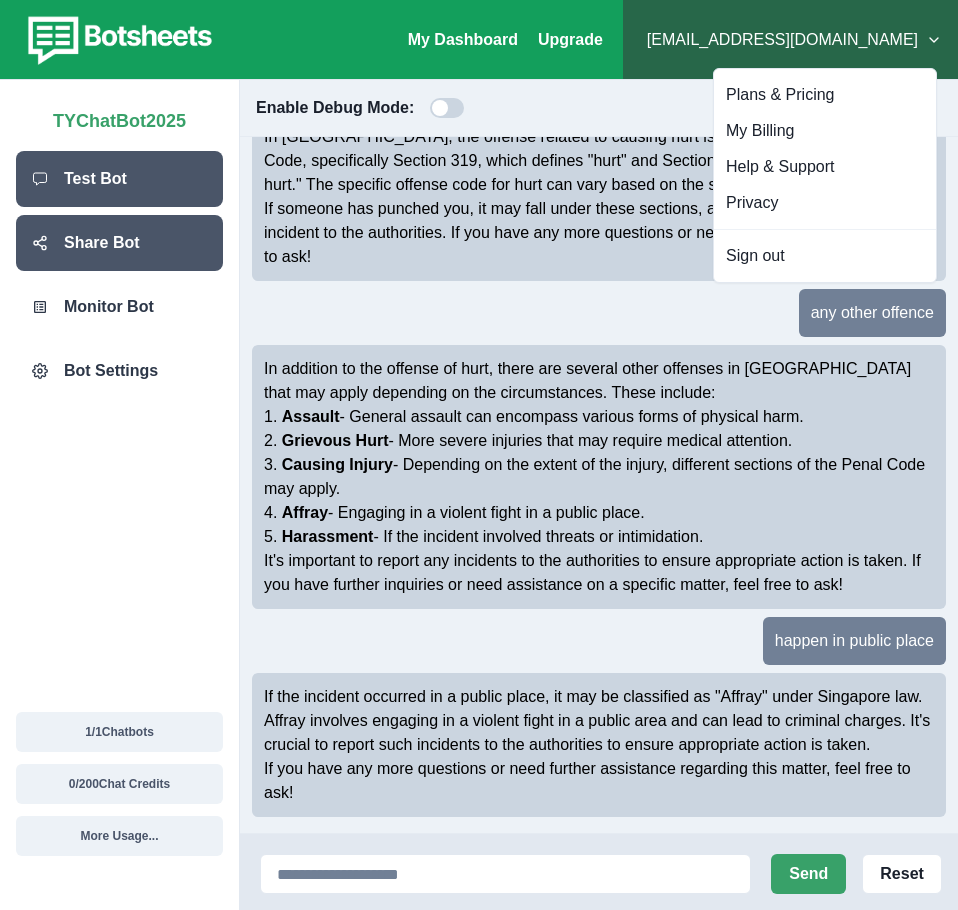 click on "Share Bot" at bounding box center (119, 243) 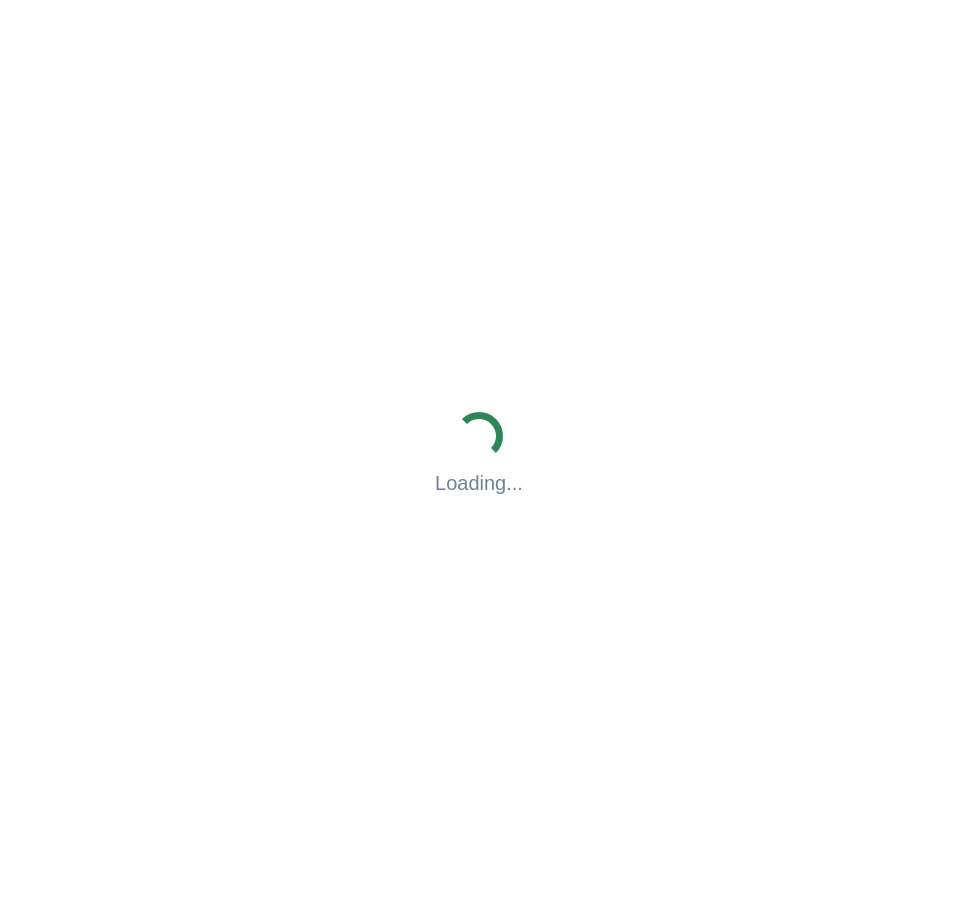 scroll, scrollTop: 0, scrollLeft: 0, axis: both 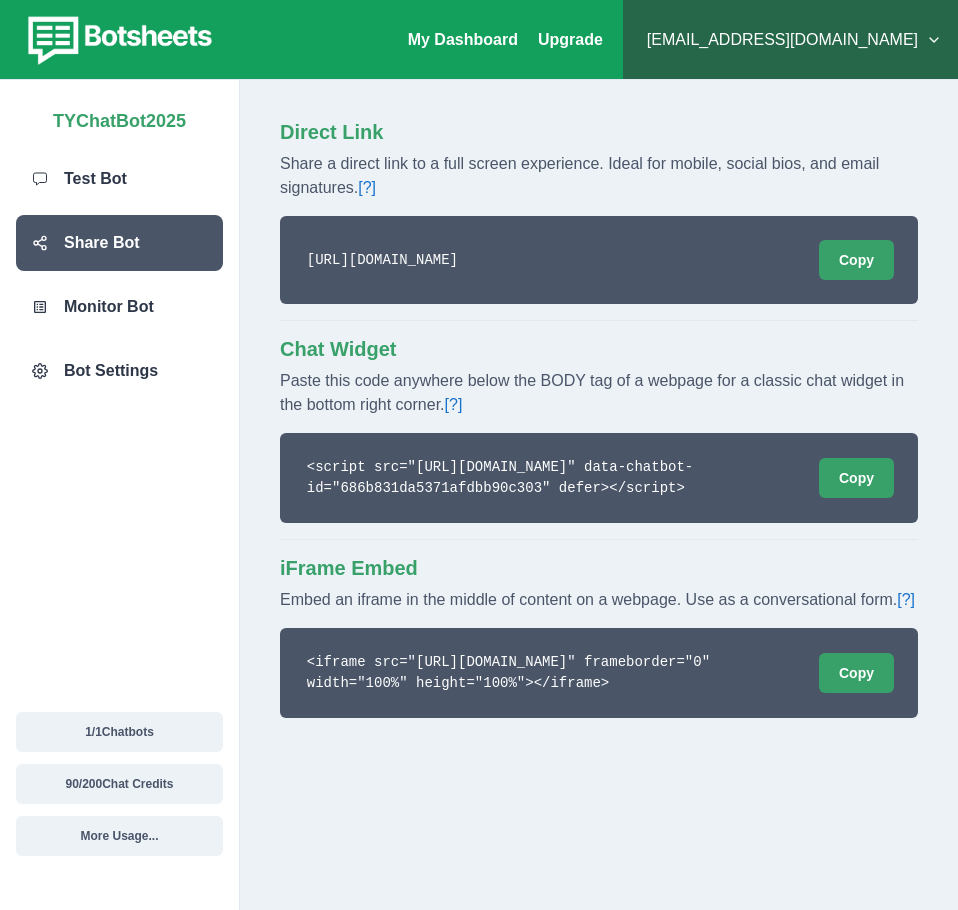 click on "<iframe src="https://chat.botsheets.com/chat/686b831da5371afdbb90c303" frameborder="0" width="100%" height="100%"></iframe>" at bounding box center [540, 673] 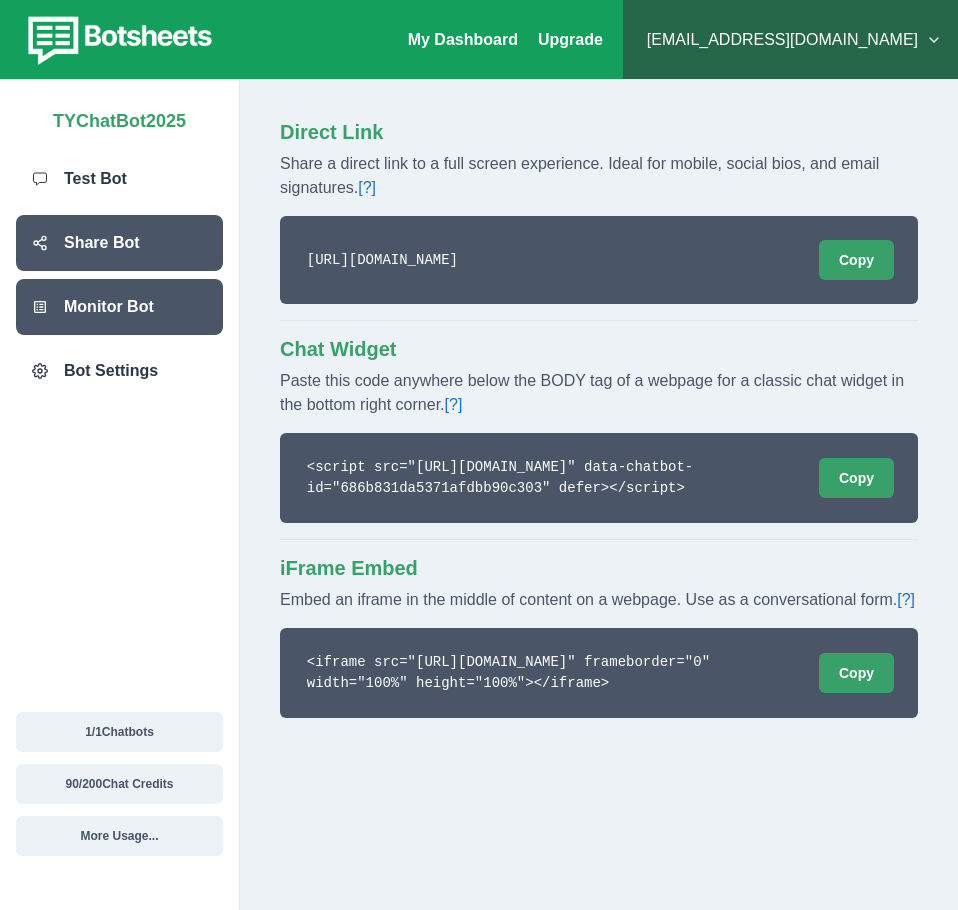 click on "Monitor Bot" at bounding box center (119, 307) 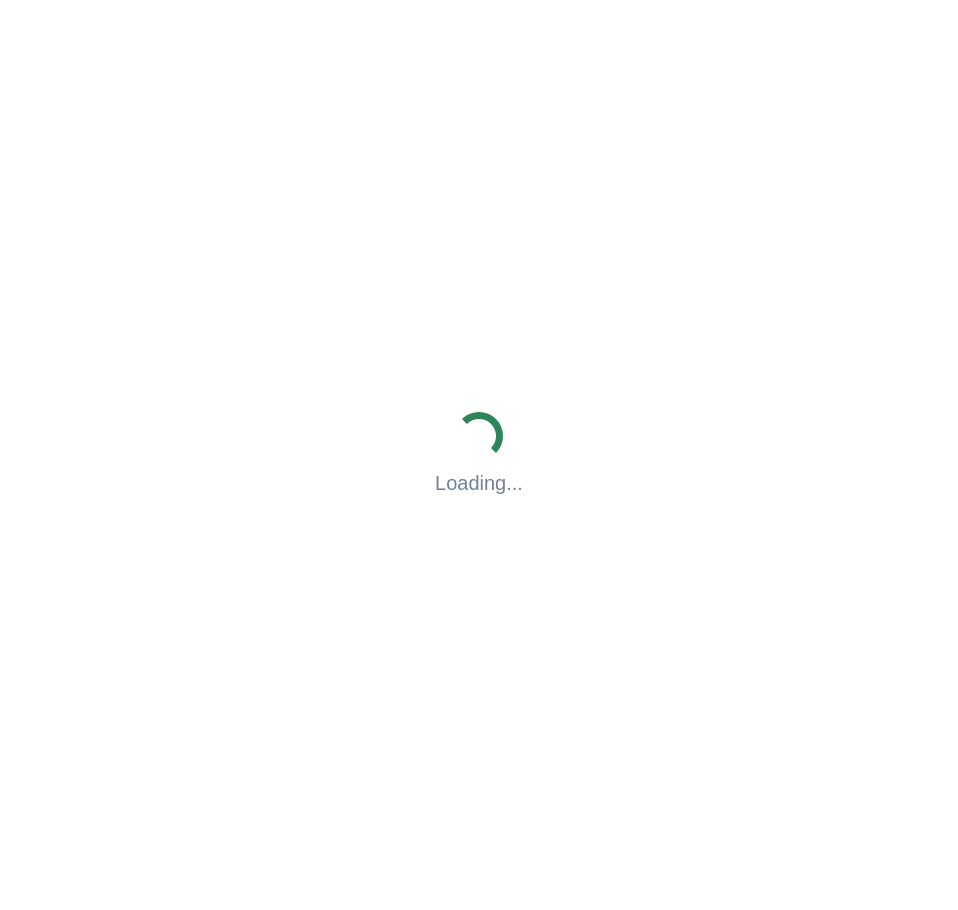 scroll, scrollTop: 0, scrollLeft: 0, axis: both 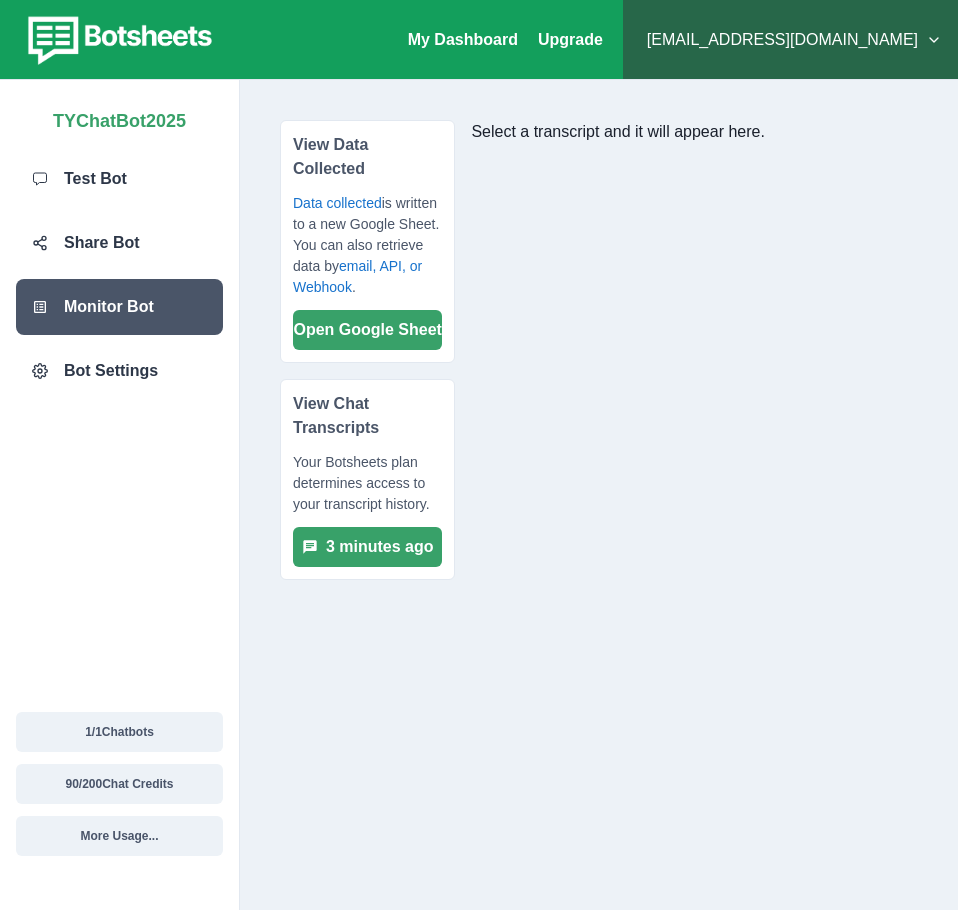 click on "Share Bot" at bounding box center [119, 243] 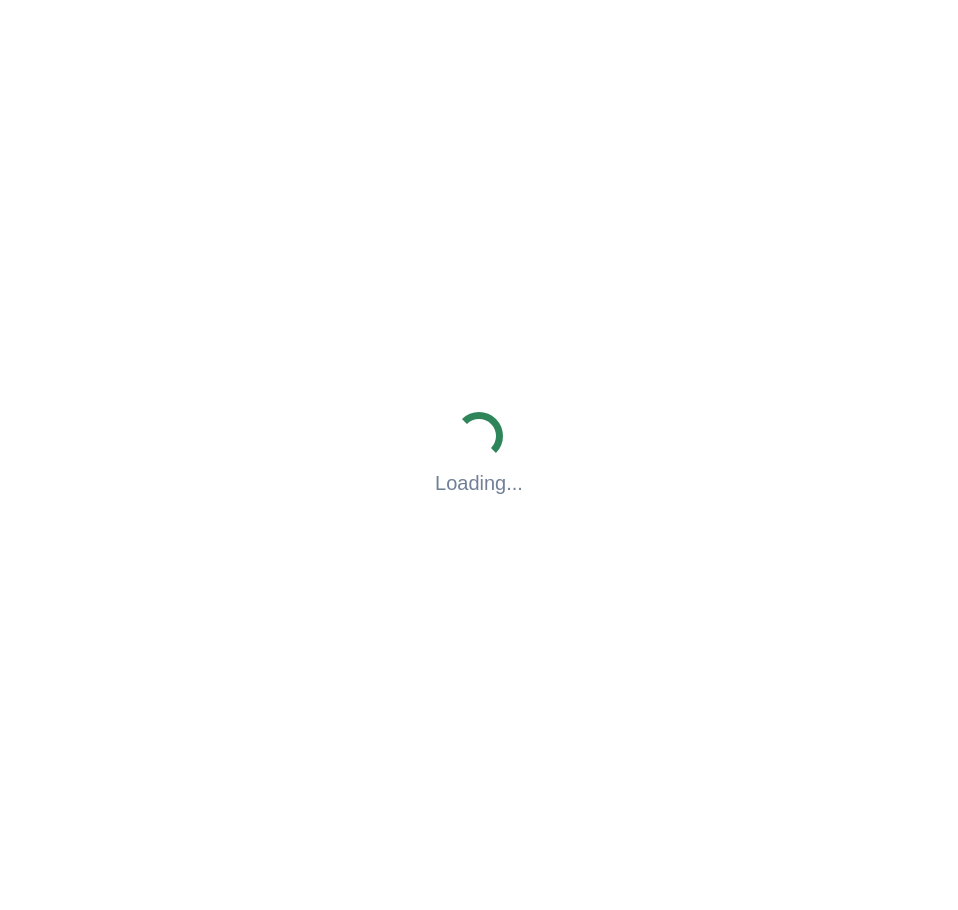 scroll, scrollTop: 0, scrollLeft: 0, axis: both 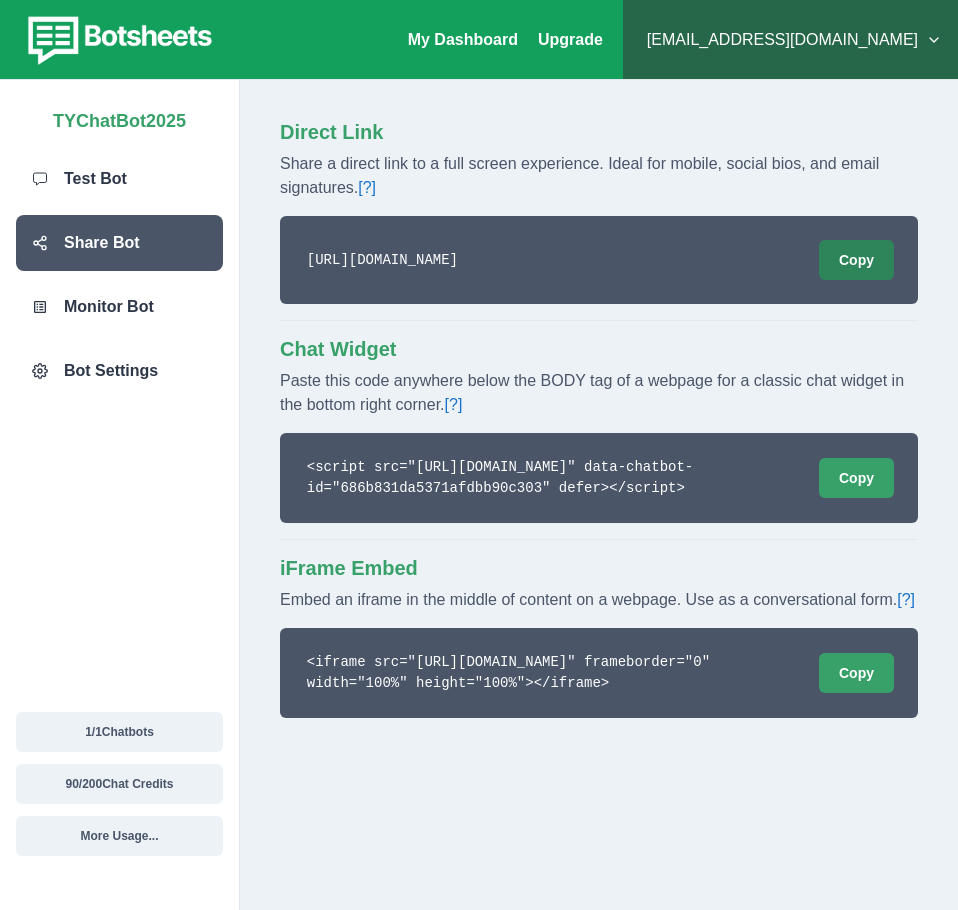 click on "Copy" at bounding box center (856, 260) 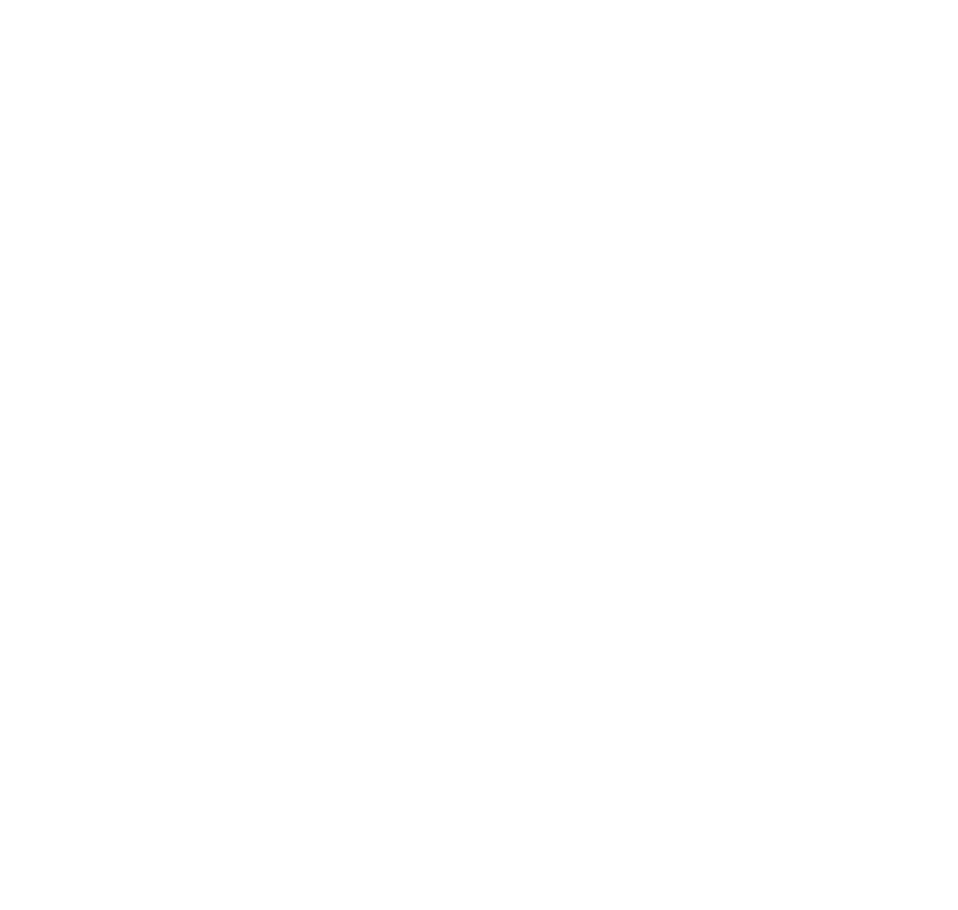 scroll, scrollTop: 0, scrollLeft: 0, axis: both 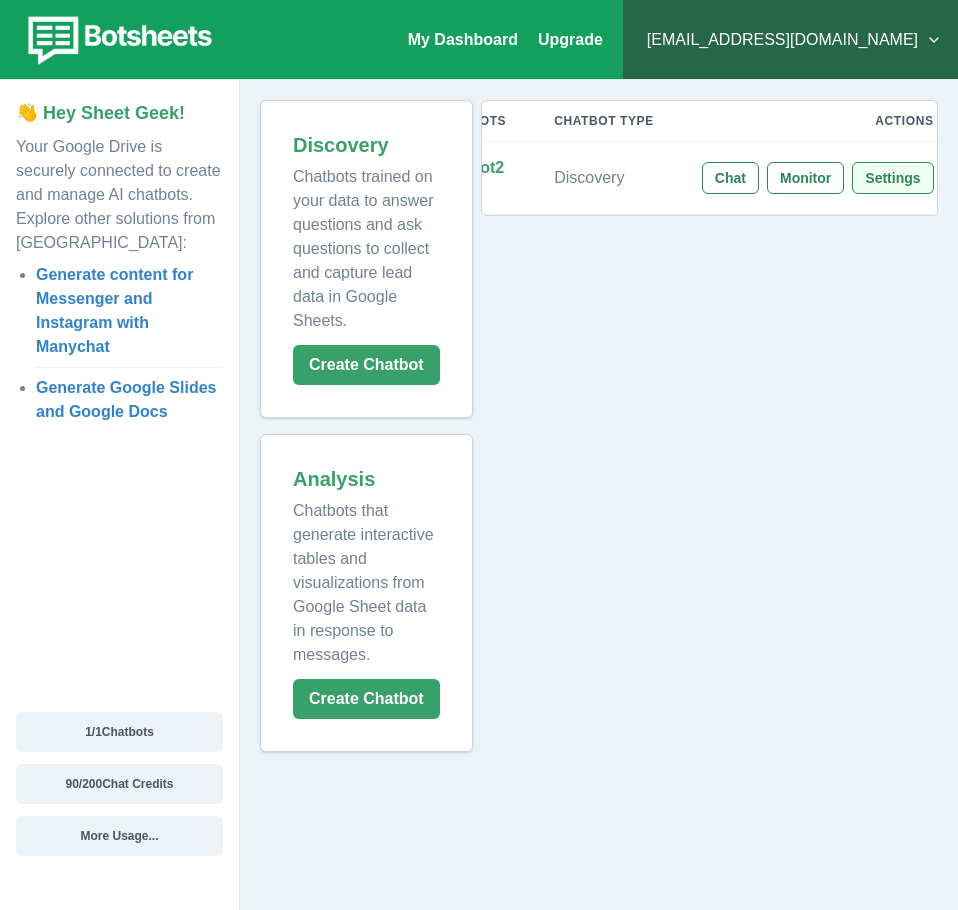 click on "Settings" at bounding box center (892, 178) 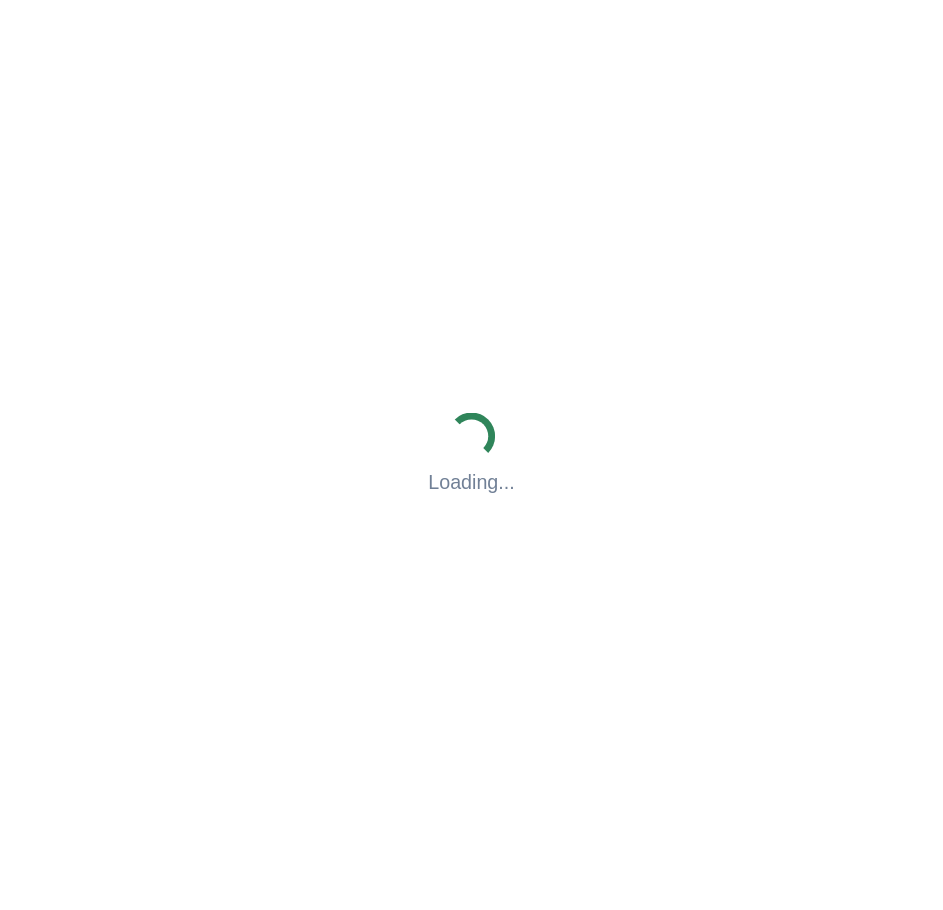 scroll, scrollTop: 0, scrollLeft: 0, axis: both 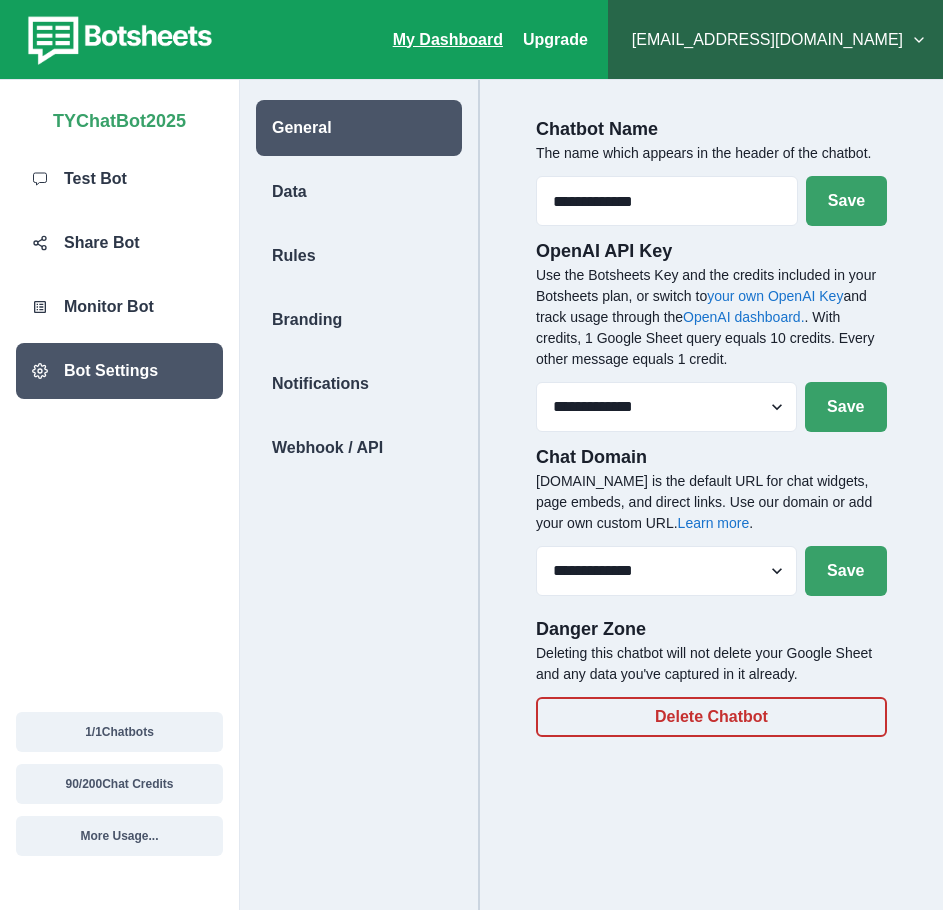click on "My Dashboard" at bounding box center [448, 39] 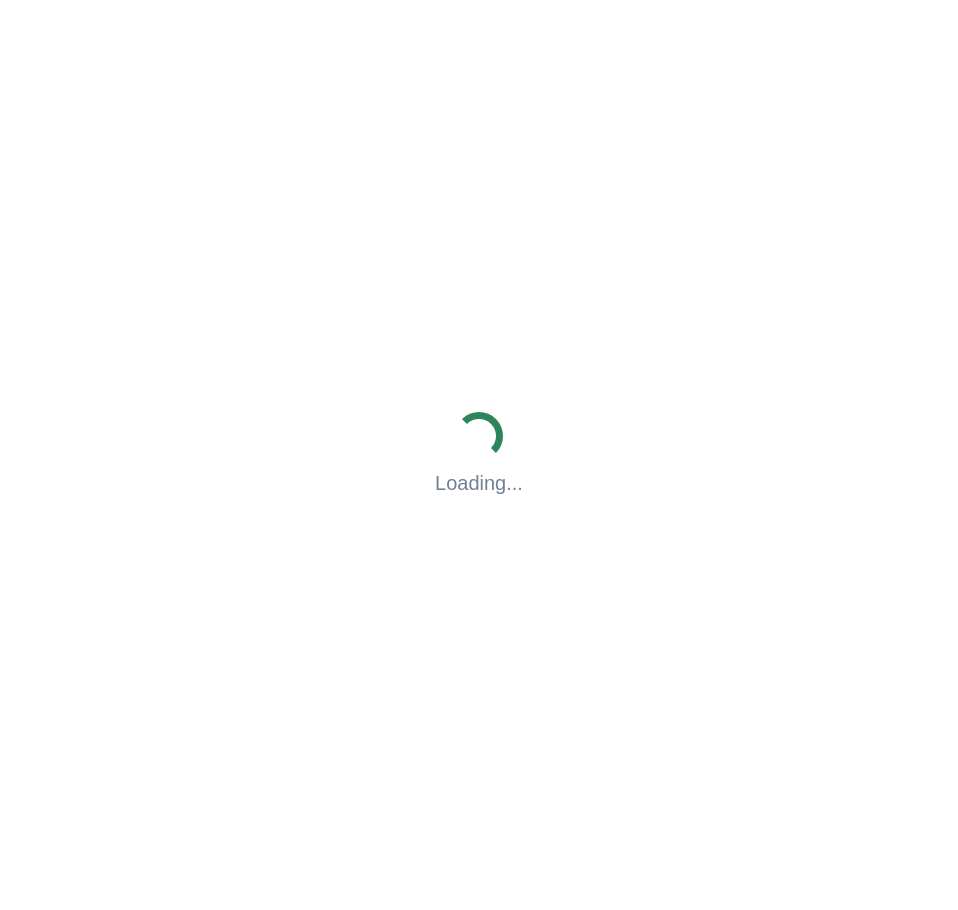 scroll, scrollTop: 0, scrollLeft: 0, axis: both 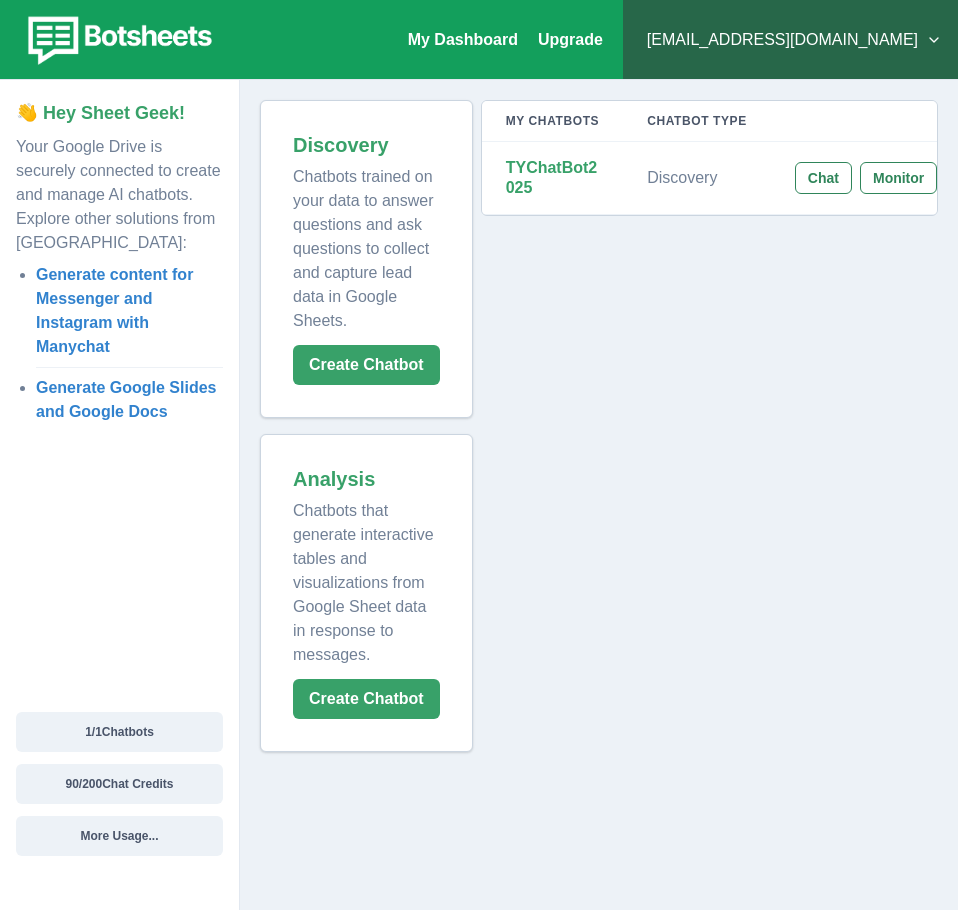 click on "[EMAIL_ADDRESS][DOMAIN_NAME]" at bounding box center [790, 40] 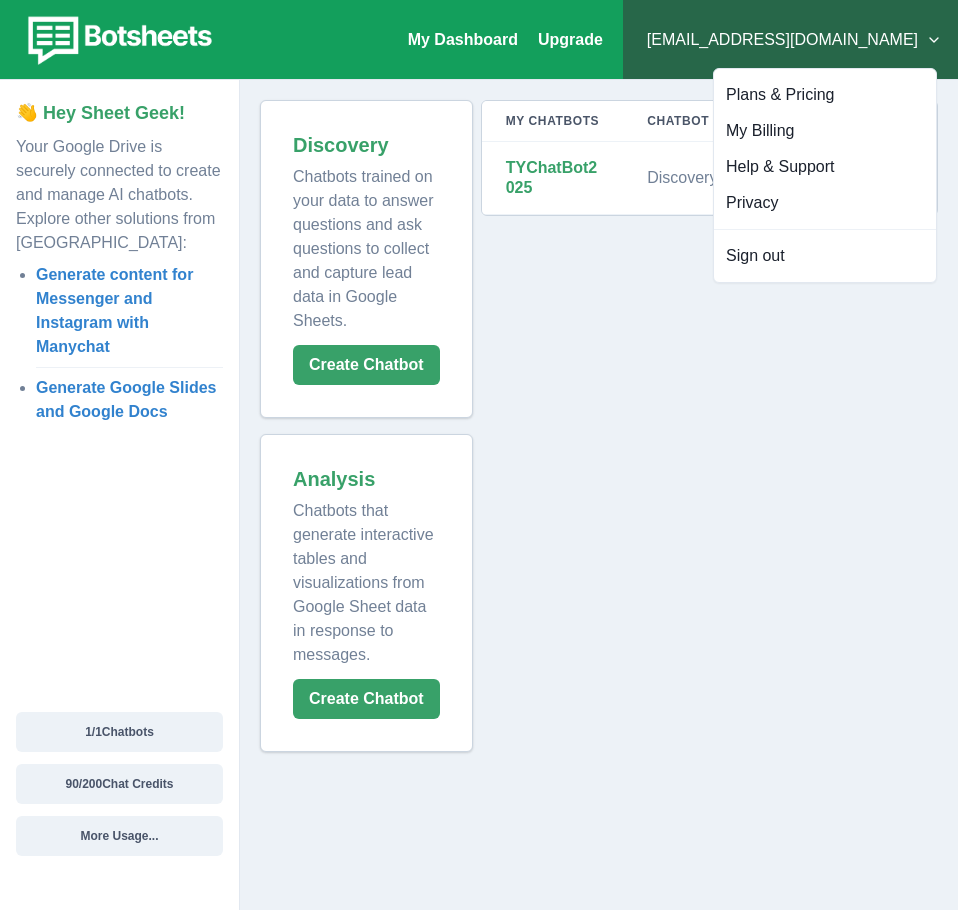 click on "My Chatbots Chatbot Type Actions TYChatBot2025 Discovery Chat Monitor Settings" at bounding box center (705, 426) 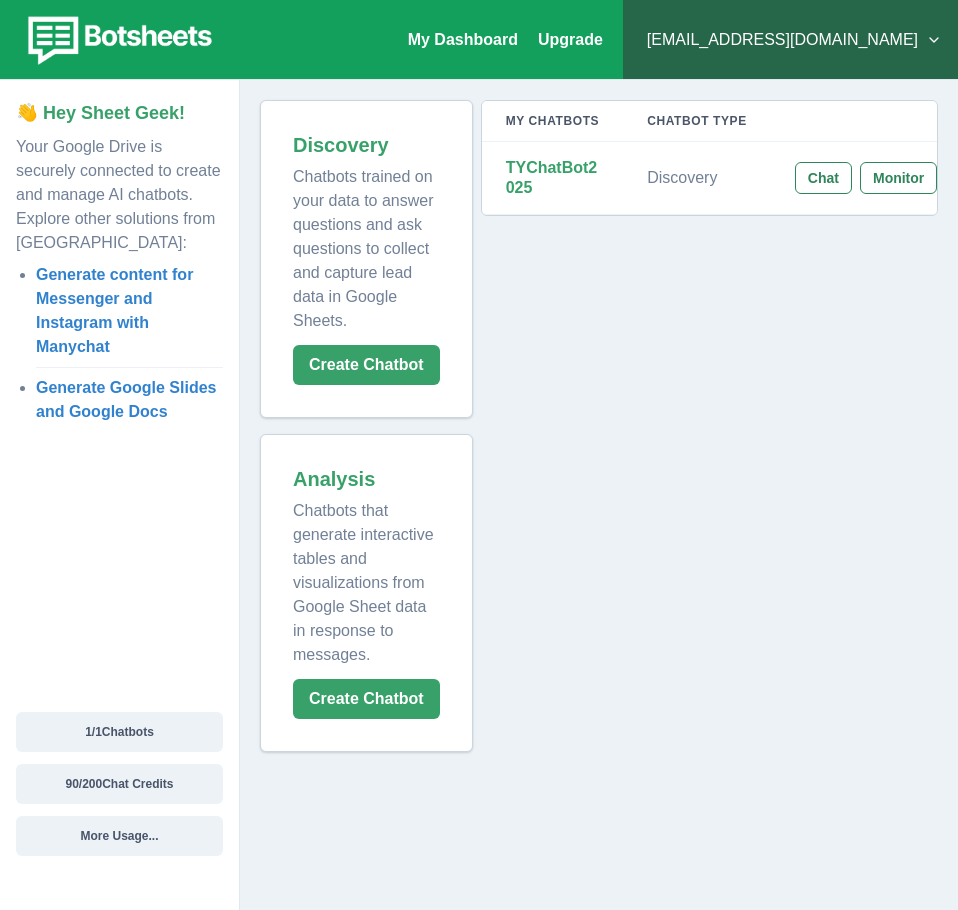 drag, startPoint x: 138, startPoint y: 738, endPoint x: 444, endPoint y: 779, distance: 308.73453 